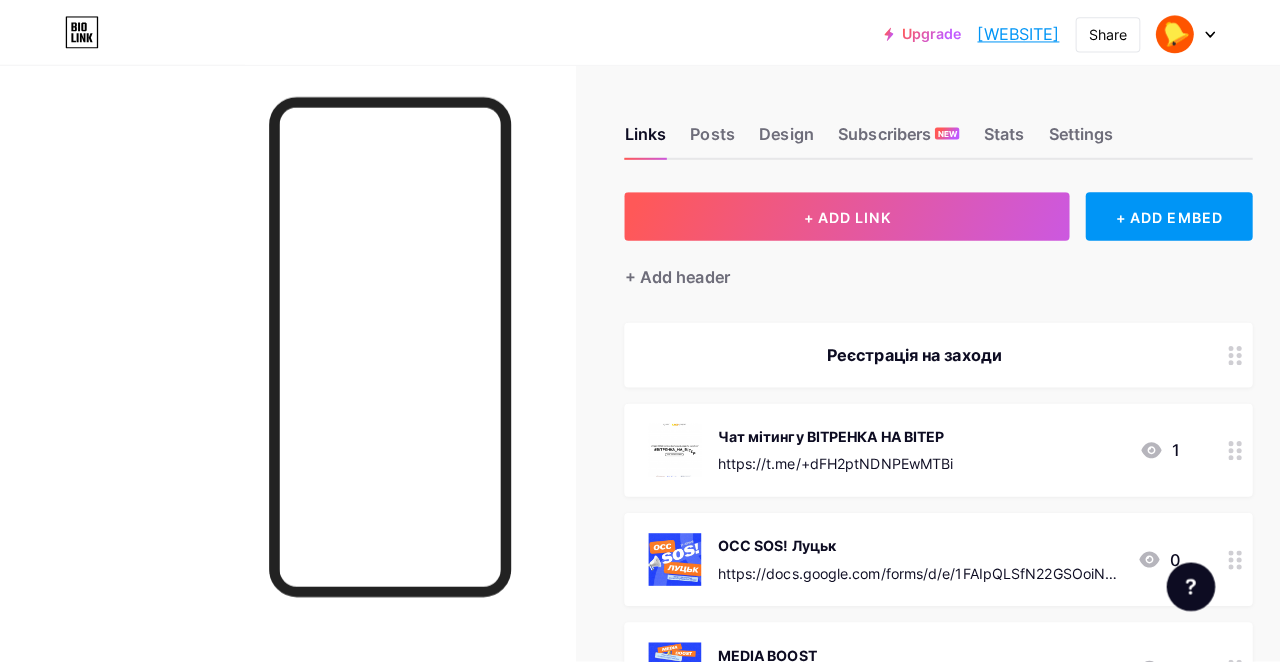 scroll, scrollTop: 142, scrollLeft: 0, axis: vertical 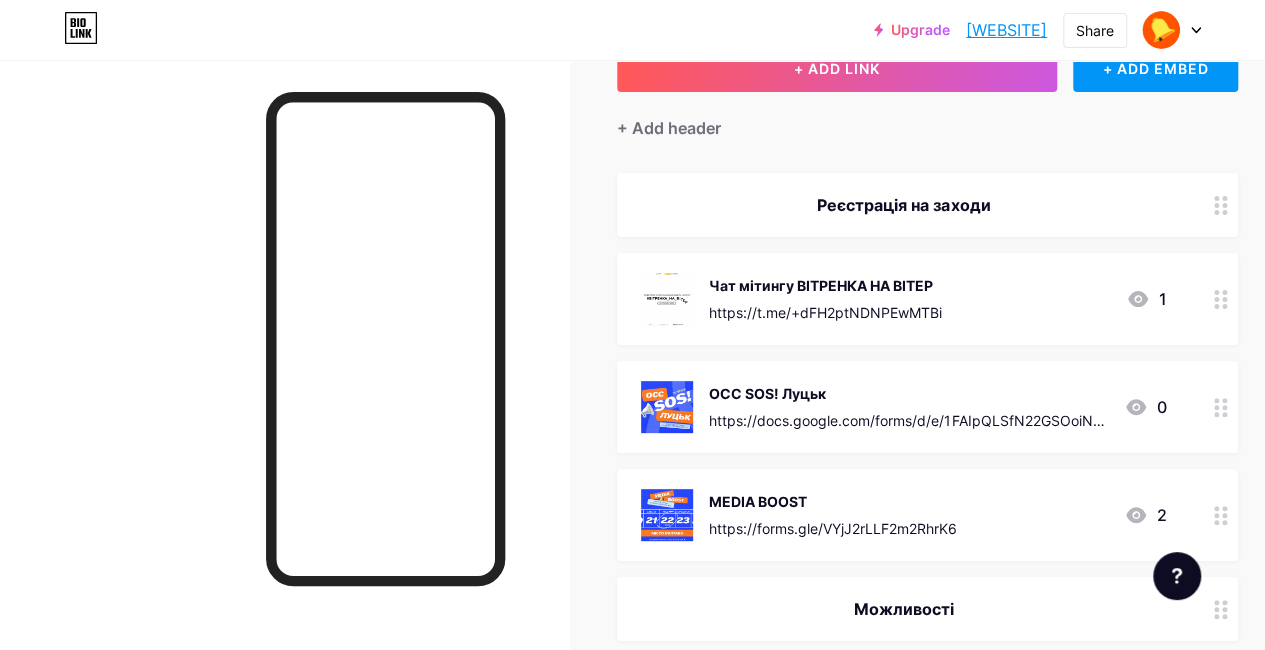 click on "+ ADD LINK     + ADD EMBED
+ Add header
Реєстрація на заходи
Чат мітингу ВІТРЕНКА НА ВІТЕР
https://t.me/+dFH2ptNDNPEwMTBi
1
ОСС SOS! Луцьк
https://docs.google.com/forms/d/e/1FAIpQLSfN22GSOoiNOVzICKogqS-p-gAIJFzY_6It0zYZdkECbUUEEQ/viewform?fbclid=PAQ0xDSwLBGvNleHRuA2FlbQIxMQABp9vS7Tf4wra-RsRAuIv3rEXK1XGTq5qTXI4SQUgEUYphOTUyYNWMPsp1A3BH_aem_b0mK2Nn8bjQVIOD8qSt4qQ
0
MEDIA BOOST
https://forms.gle/VYjJ2rLLF2m2RhrK6
2
Можливості
Конкурсний відбір експертів з акредитації освітніх програм НАЗЯВО
3
15" at bounding box center (927, 1250) 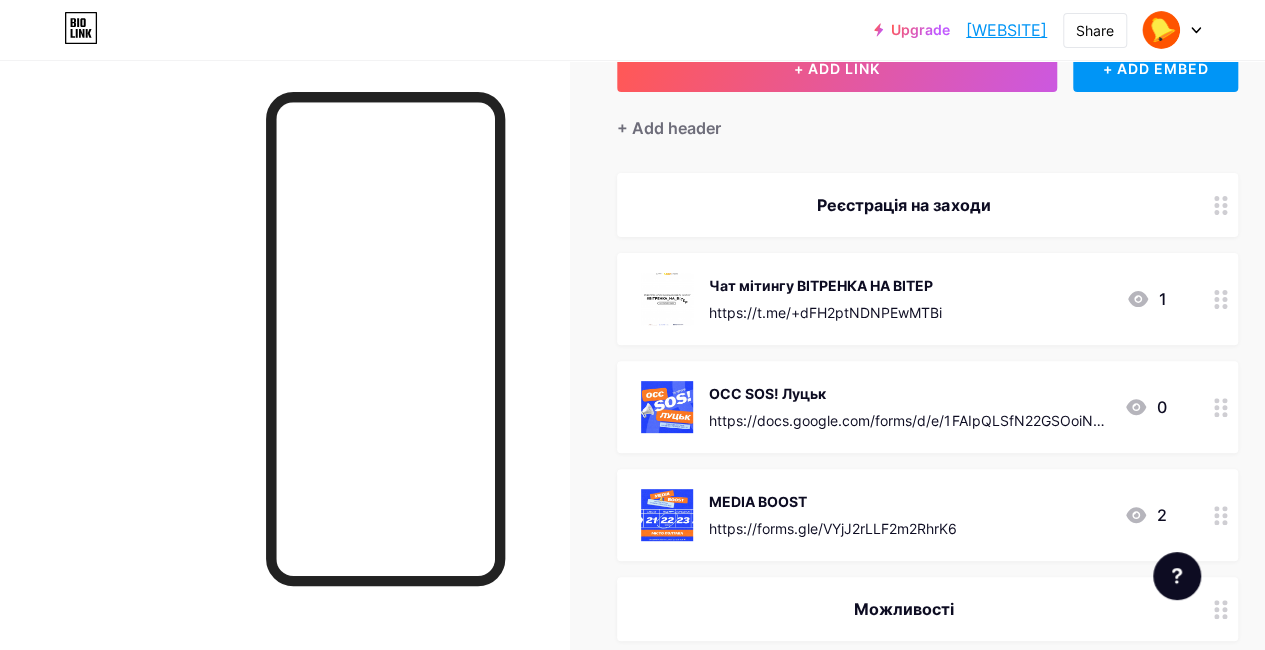 click on "ОСС SOS! Луцьк" at bounding box center [908, 393] 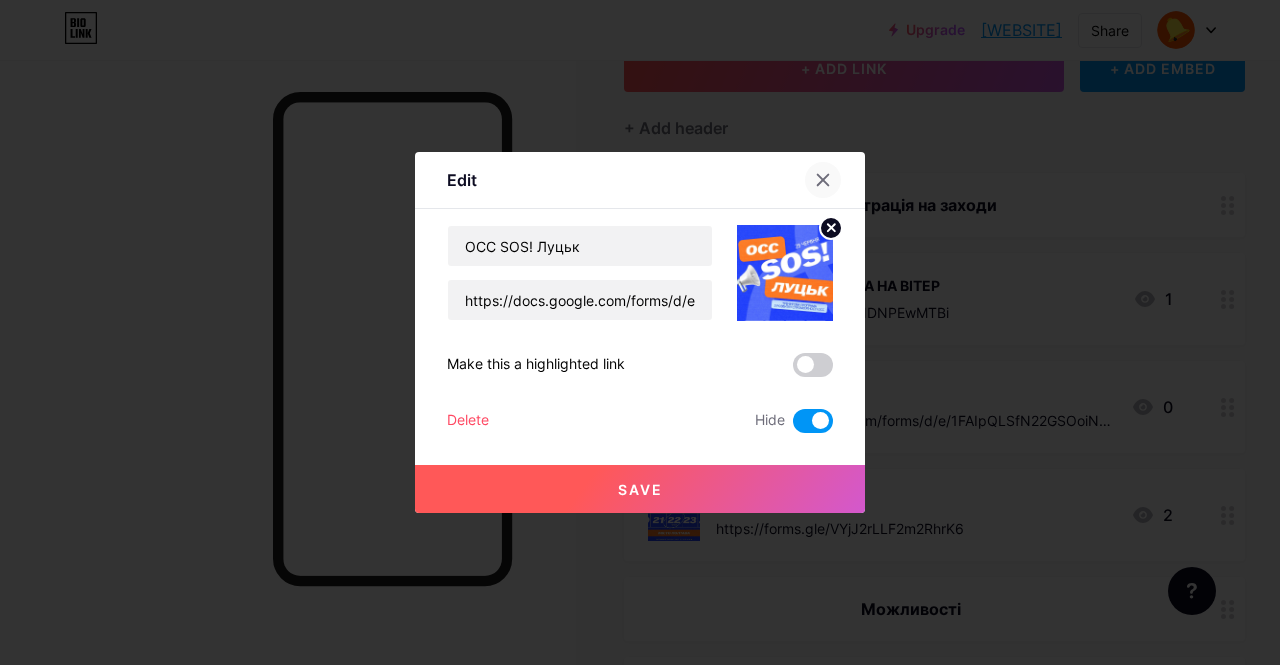 click 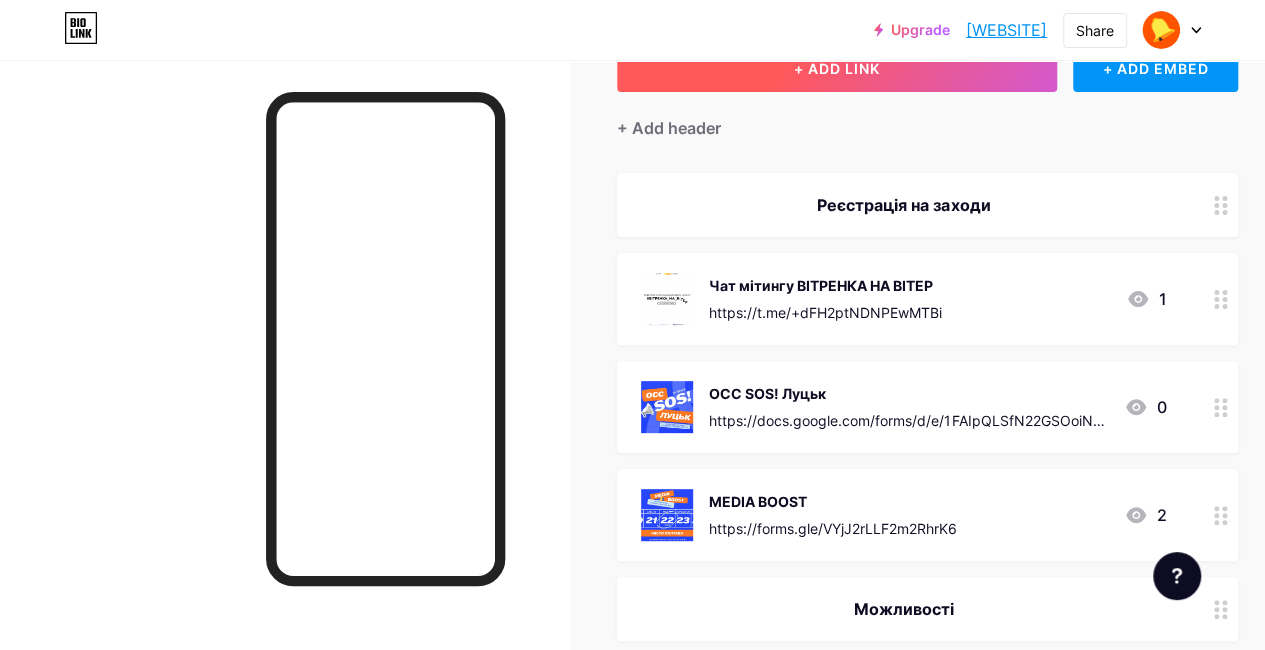 click on "+ ADD LINK" at bounding box center (837, 68) 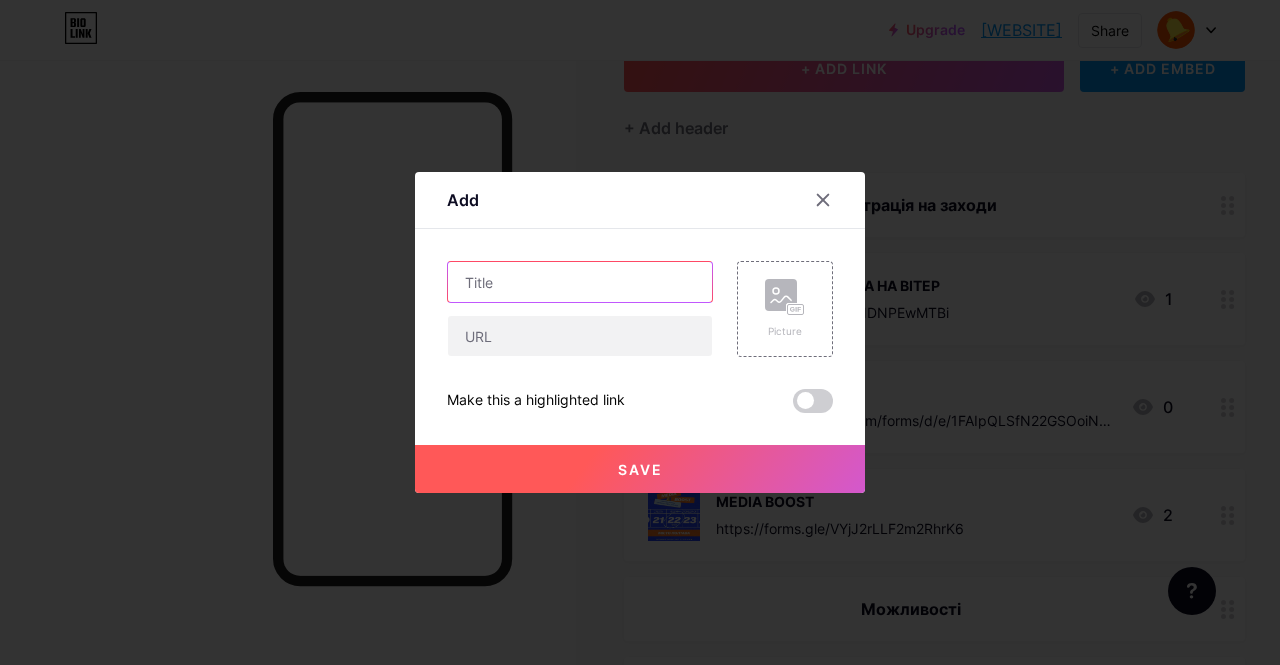 click at bounding box center [580, 282] 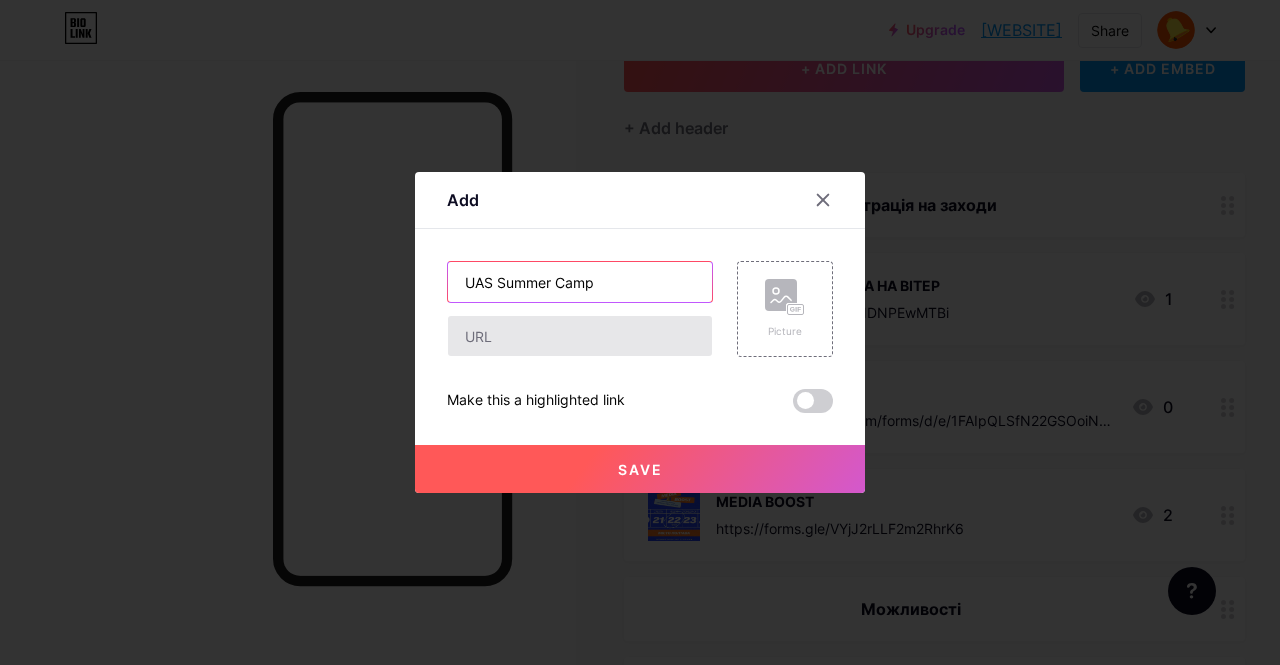 type on "UAS Summer Camp" 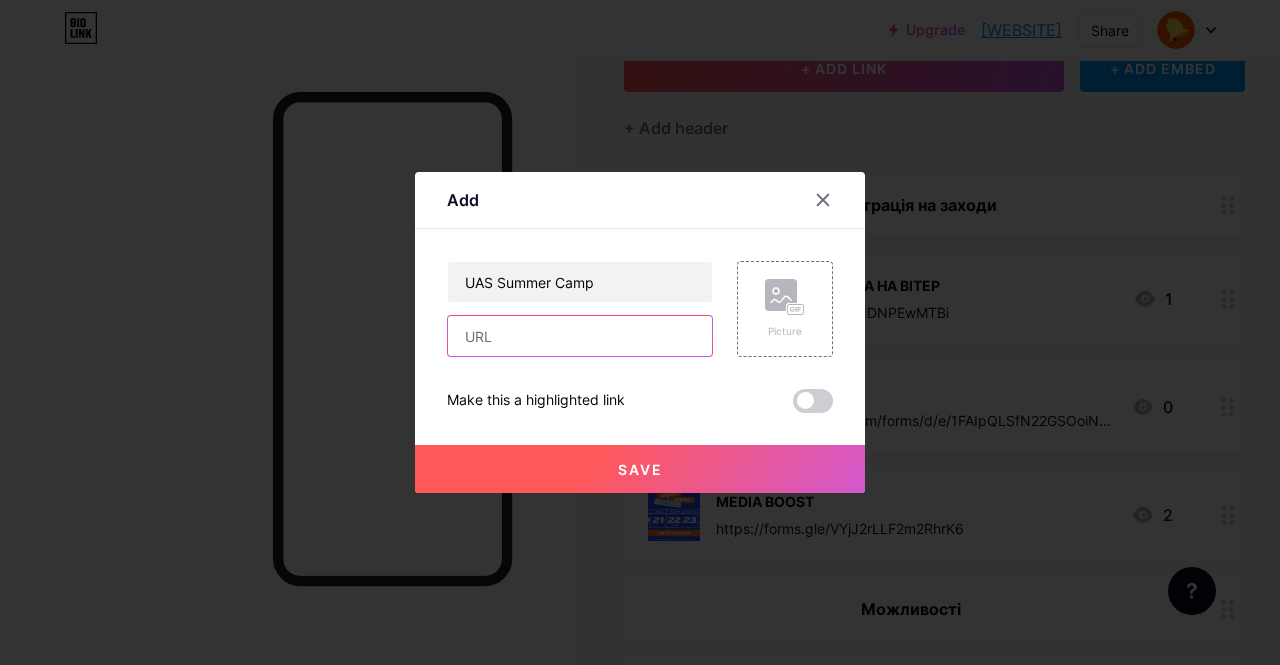click at bounding box center (580, 336) 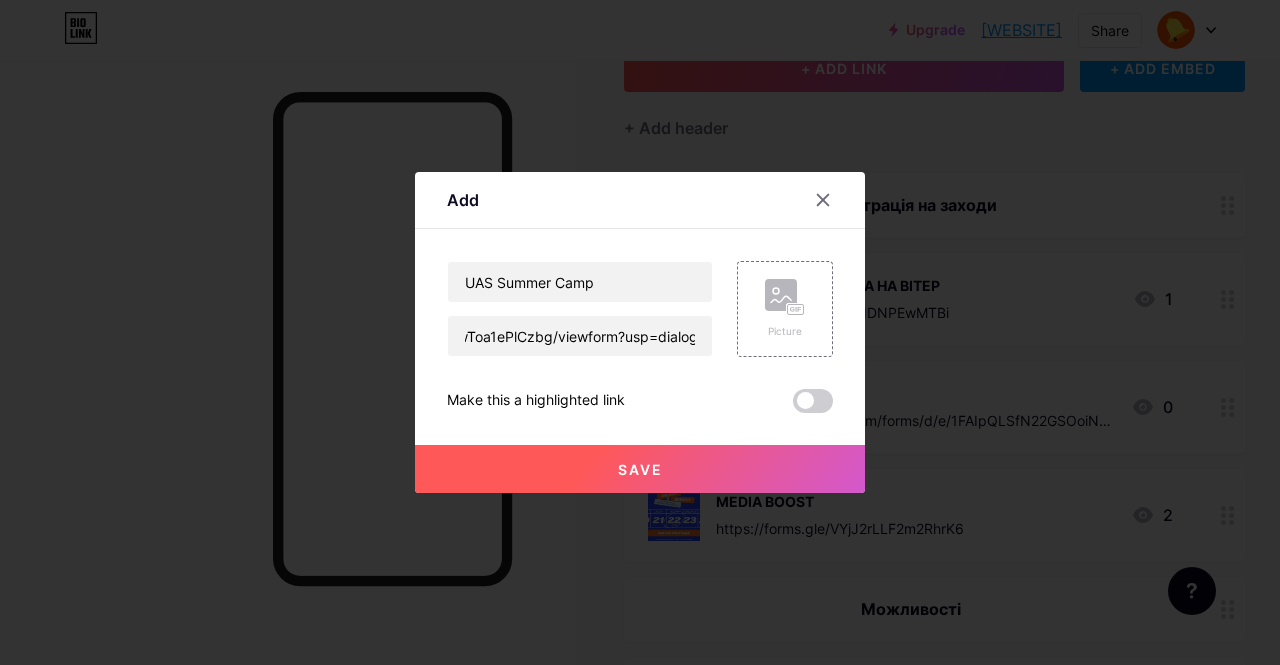 scroll, scrollTop: 0, scrollLeft: 0, axis: both 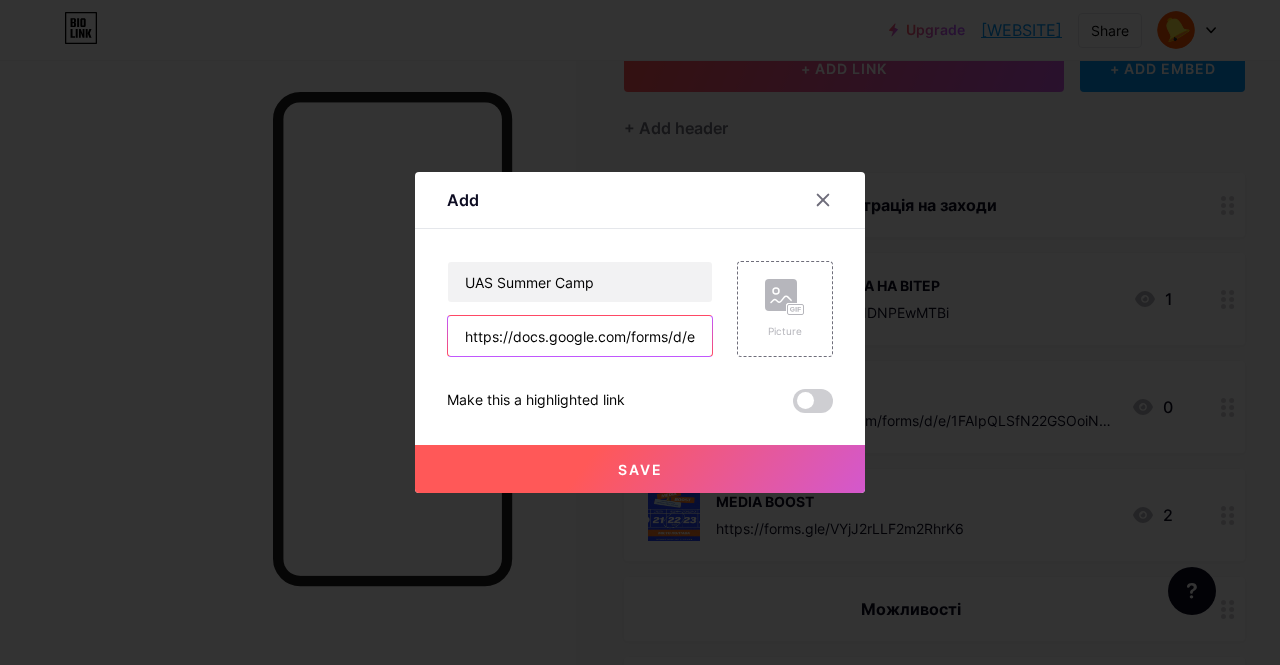 click on "https://docs.google.com/forms/d/e/1FAIpQLSfgyFX7vKKd8kd1dFE1TYkei98f8_lVfCSTM5wToa1ePlCzbg/viewform?usp=dialog" at bounding box center [580, 336] 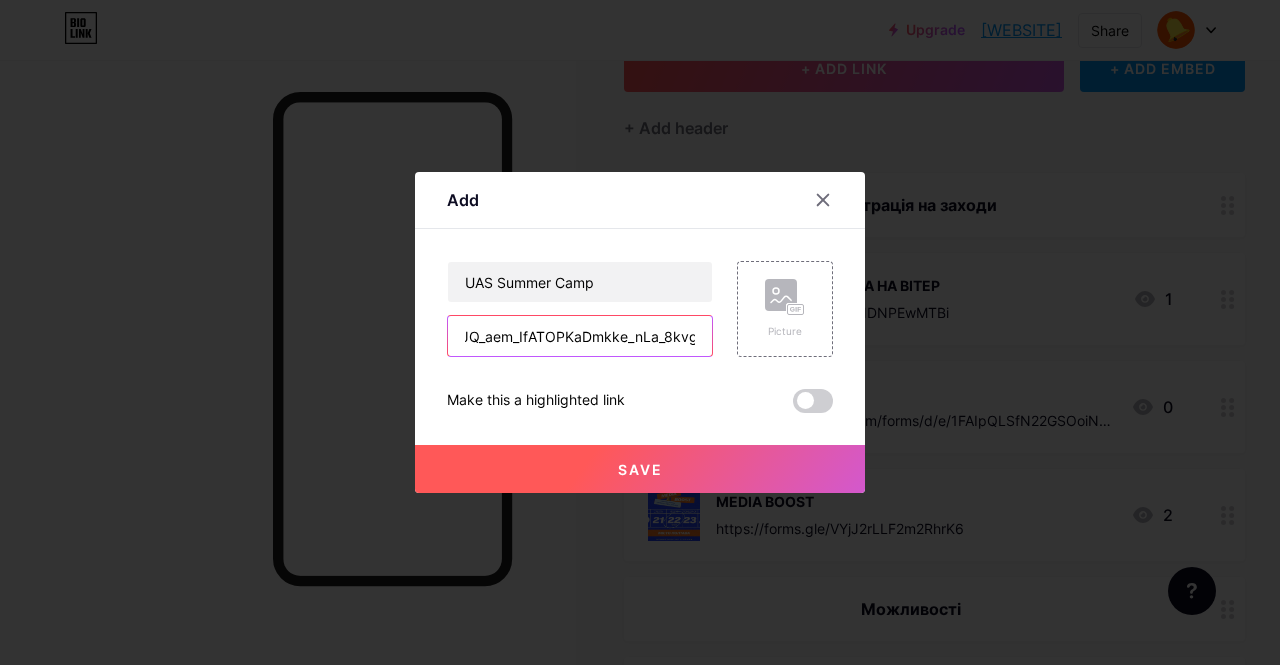 type on "https://docs.google.com/forms/d/e/1FAIpQLSfgyFX7vKKd8kd1dFE1TYkei98f8_lVfCSTM5wToa1ePlCzbg/viewform?fbclid=PAZXh0bgNhZW0CMTEAAad1wrIrH-VWZM_qpscPBLA5QB2Ehj74jpkbFlQ3Ad5r_yK3h6S1CXI2_Wc7JQ_aem_IfATOPKaDmkke_nLa_8kvg" 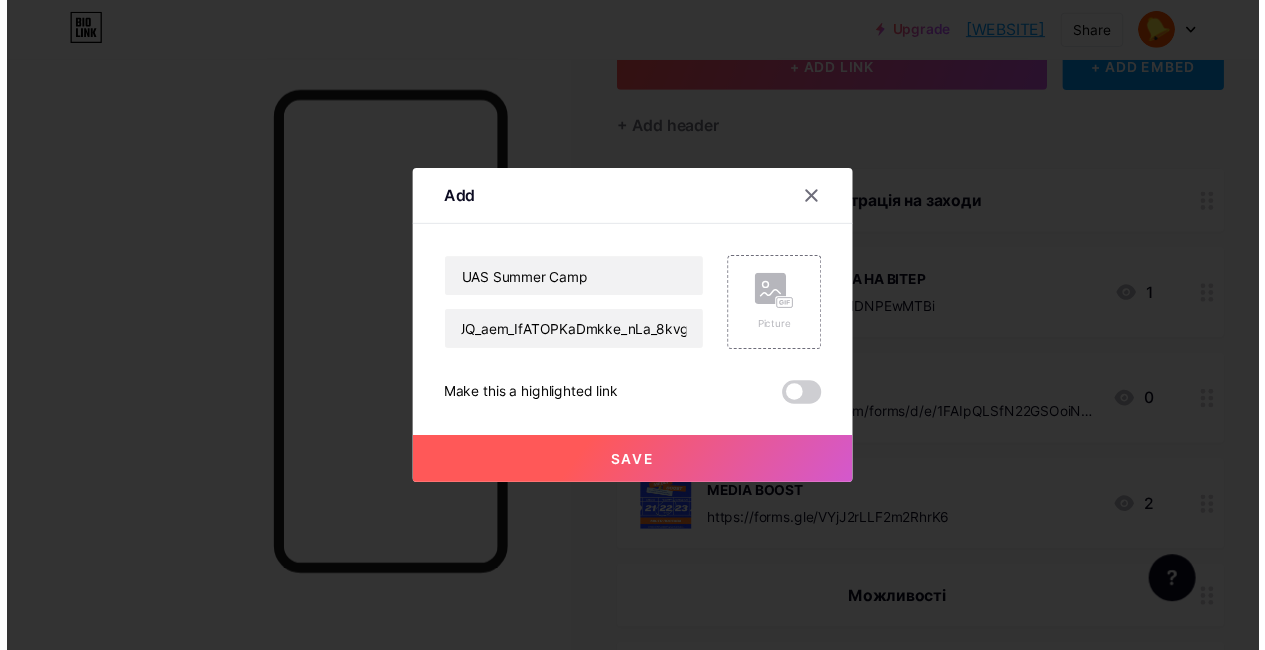 scroll, scrollTop: 0, scrollLeft: 0, axis: both 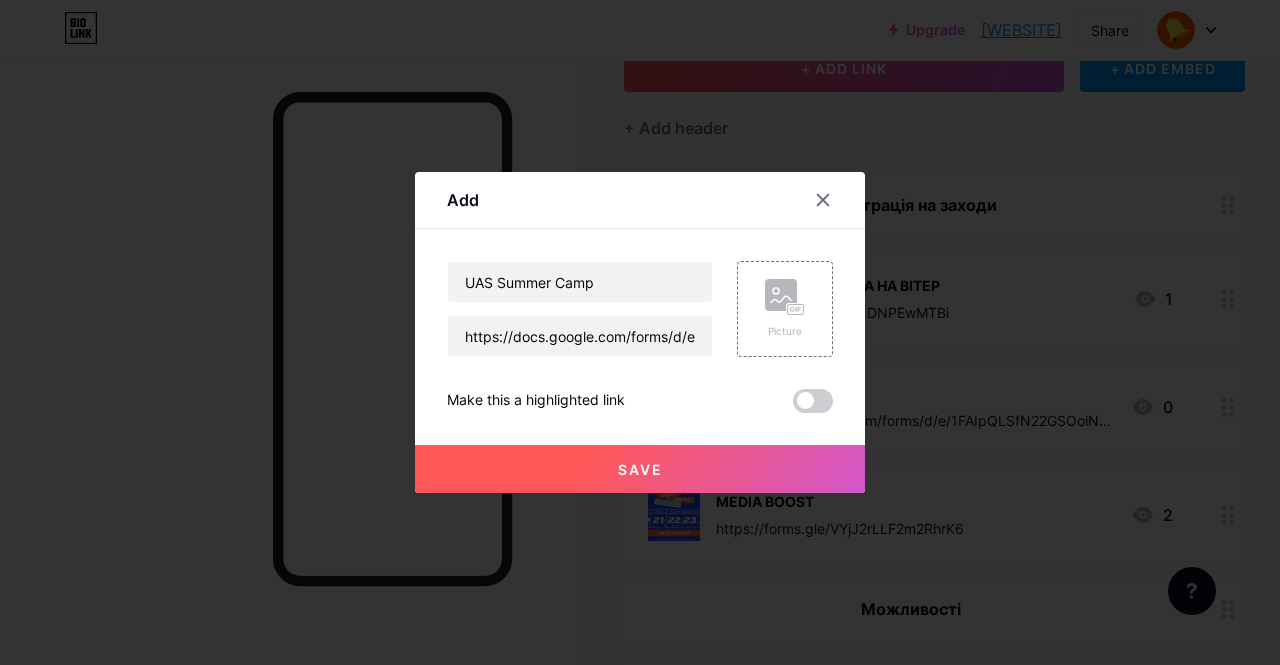 click on "Save" at bounding box center [640, 453] 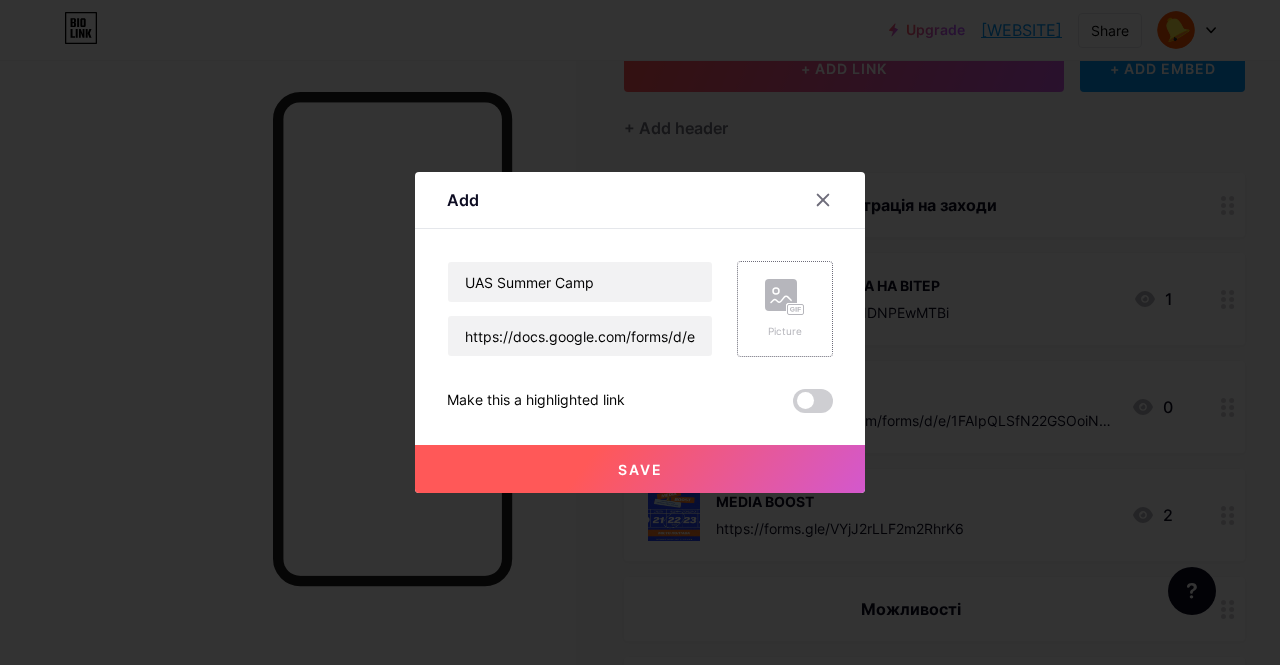click 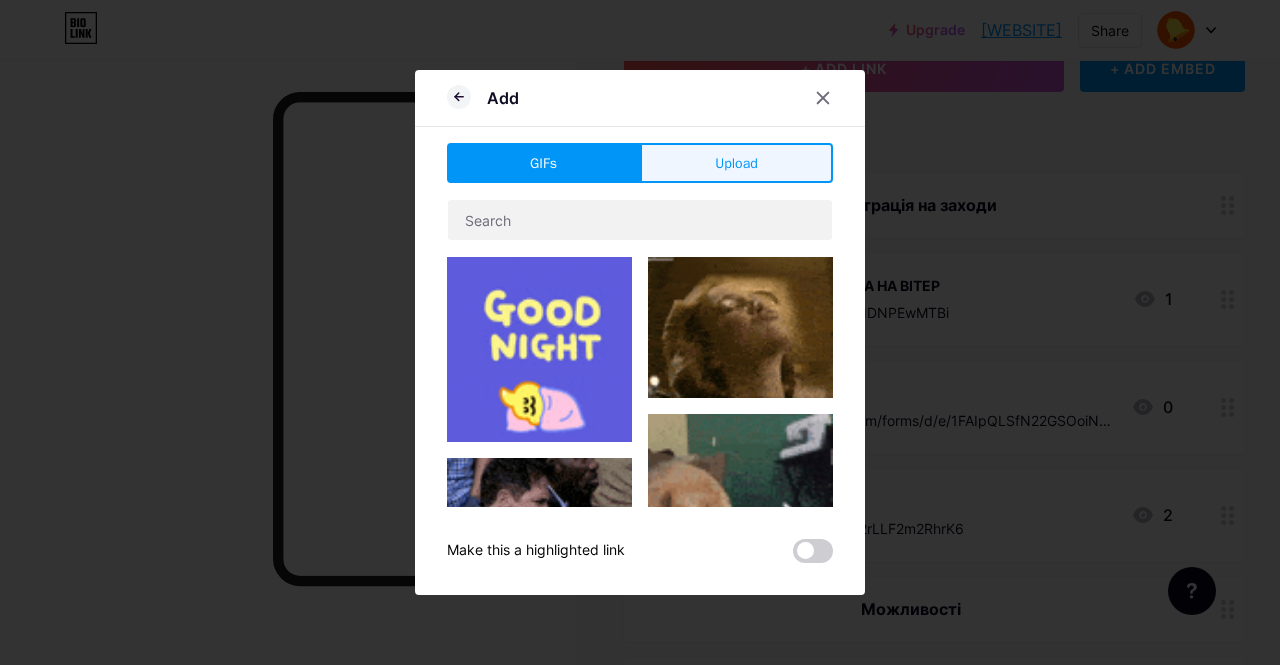 click on "Upload" at bounding box center (736, 163) 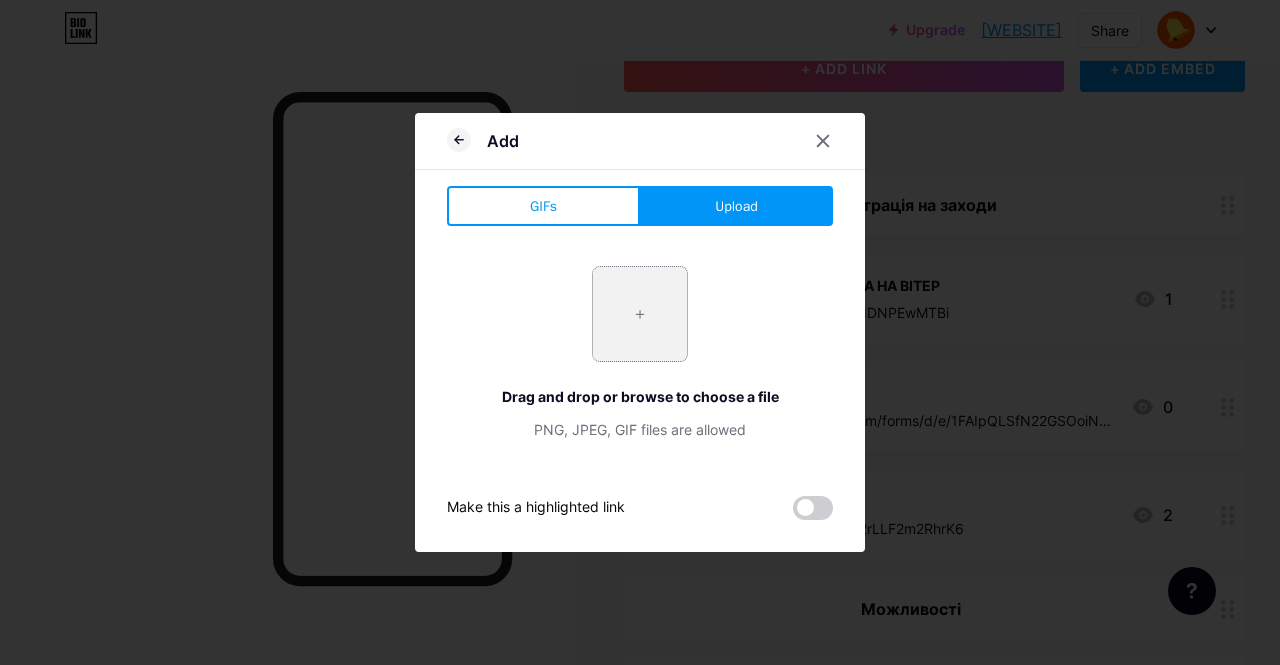 click at bounding box center (640, 314) 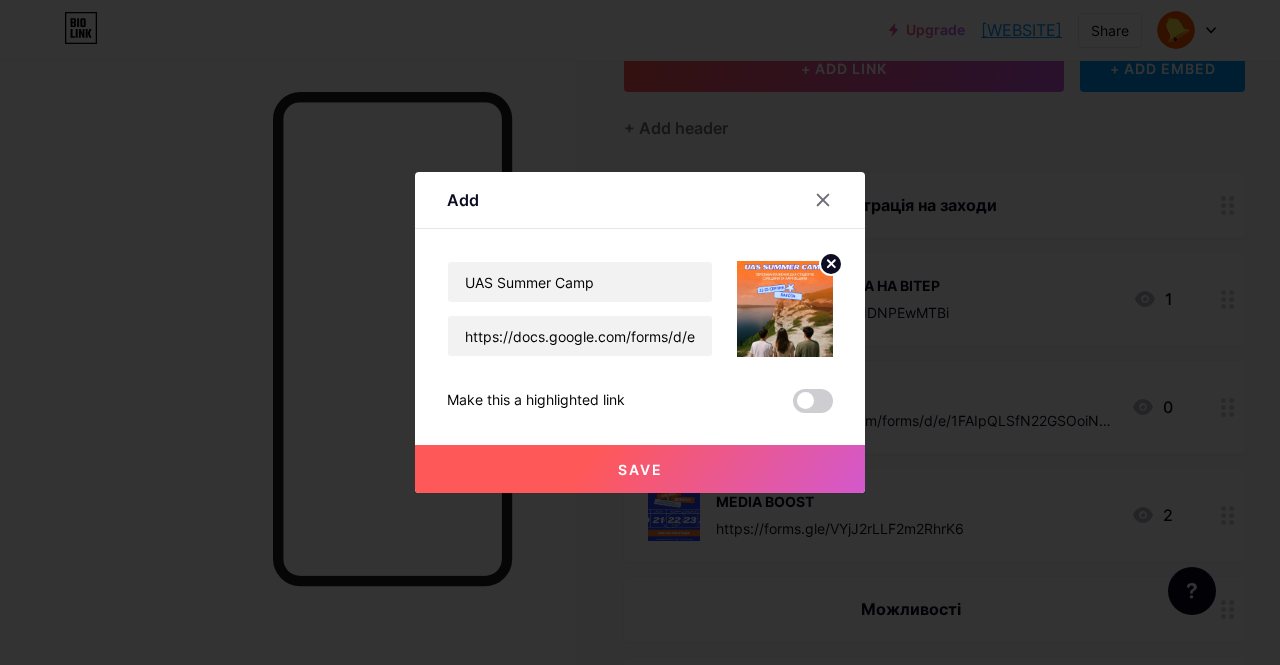 click on "Save" at bounding box center [640, 469] 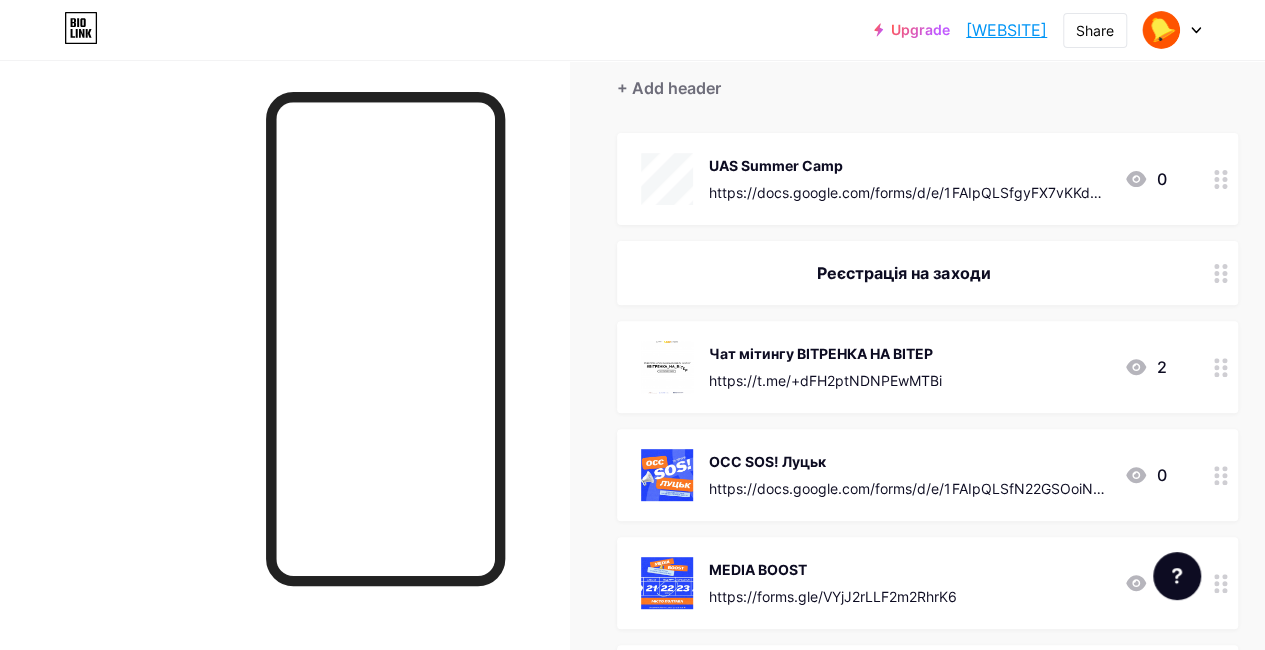 scroll, scrollTop: 185, scrollLeft: 0, axis: vertical 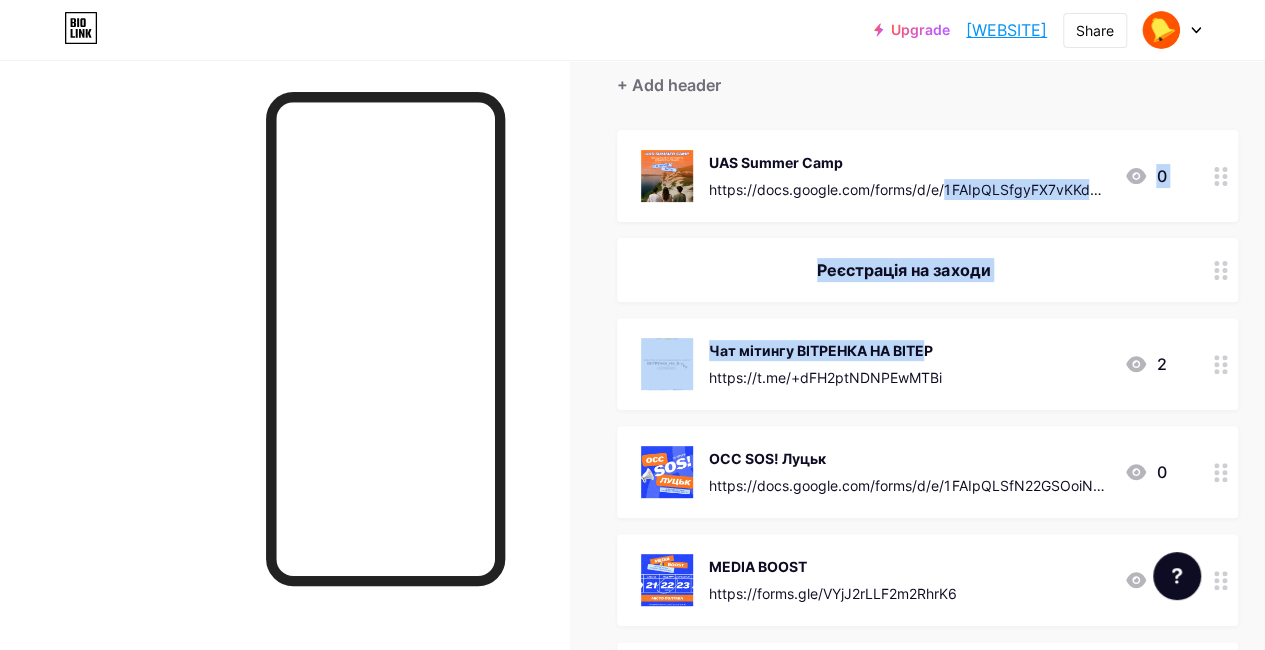 drag, startPoint x: 860, startPoint y: 187, endPoint x: 828, endPoint y: 310, distance: 127.09445 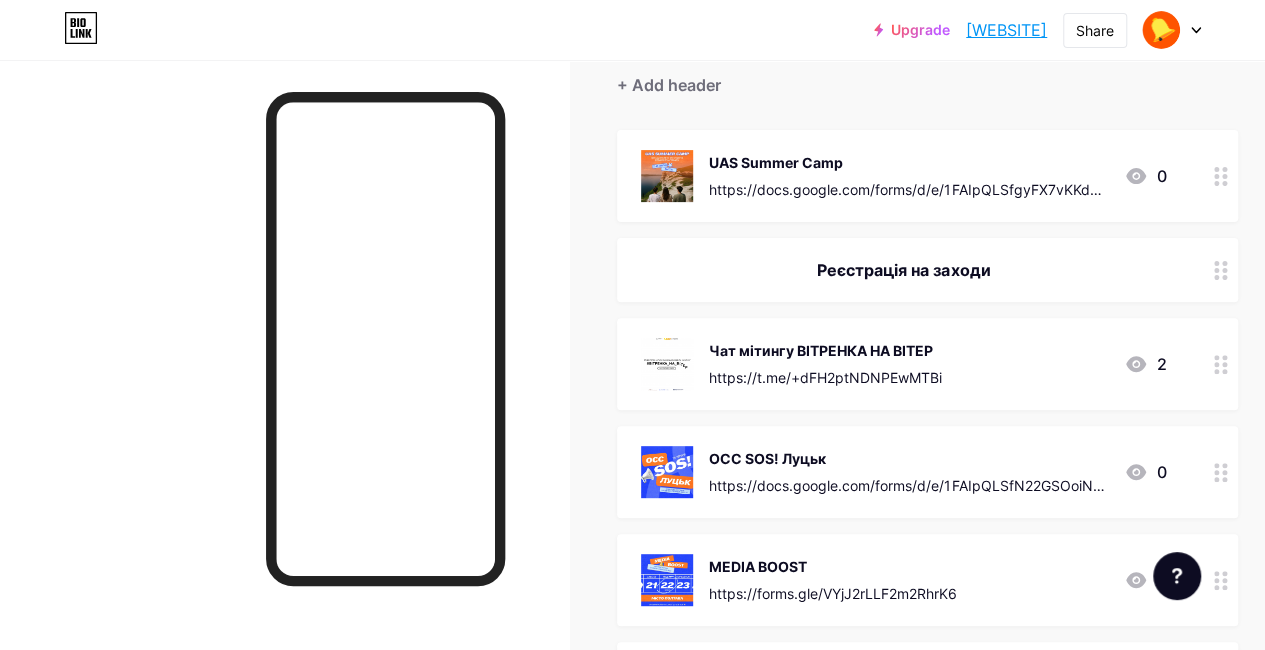 type 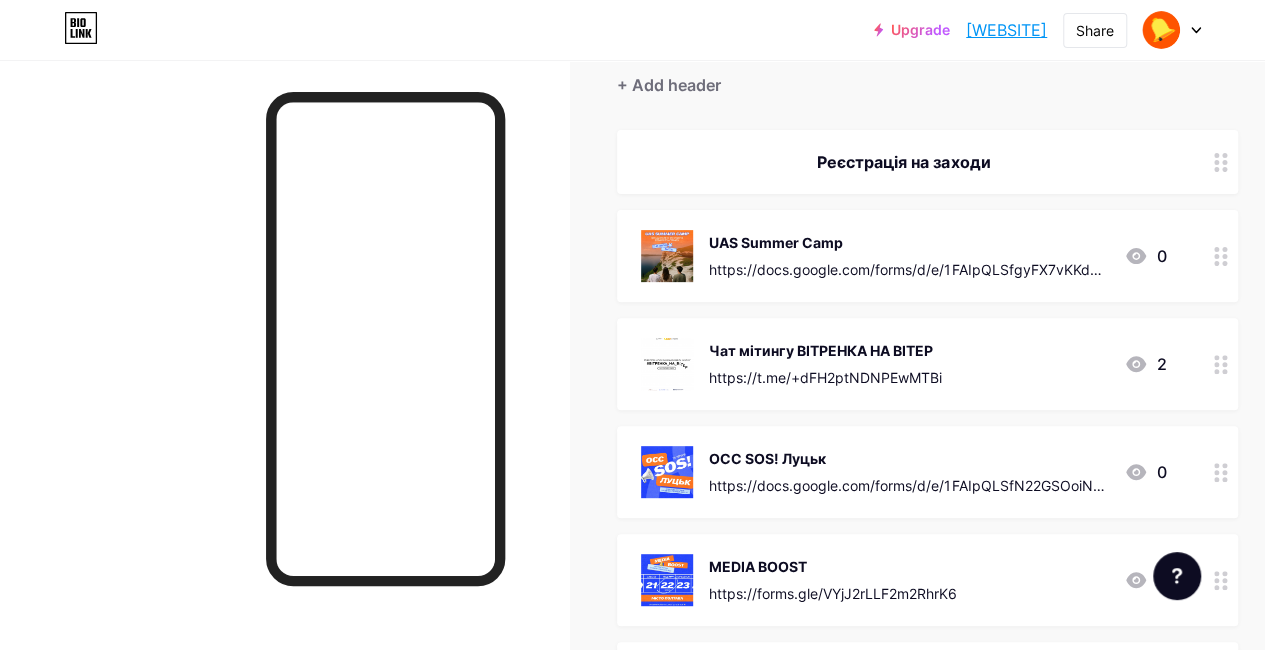 click at bounding box center (1221, 364) 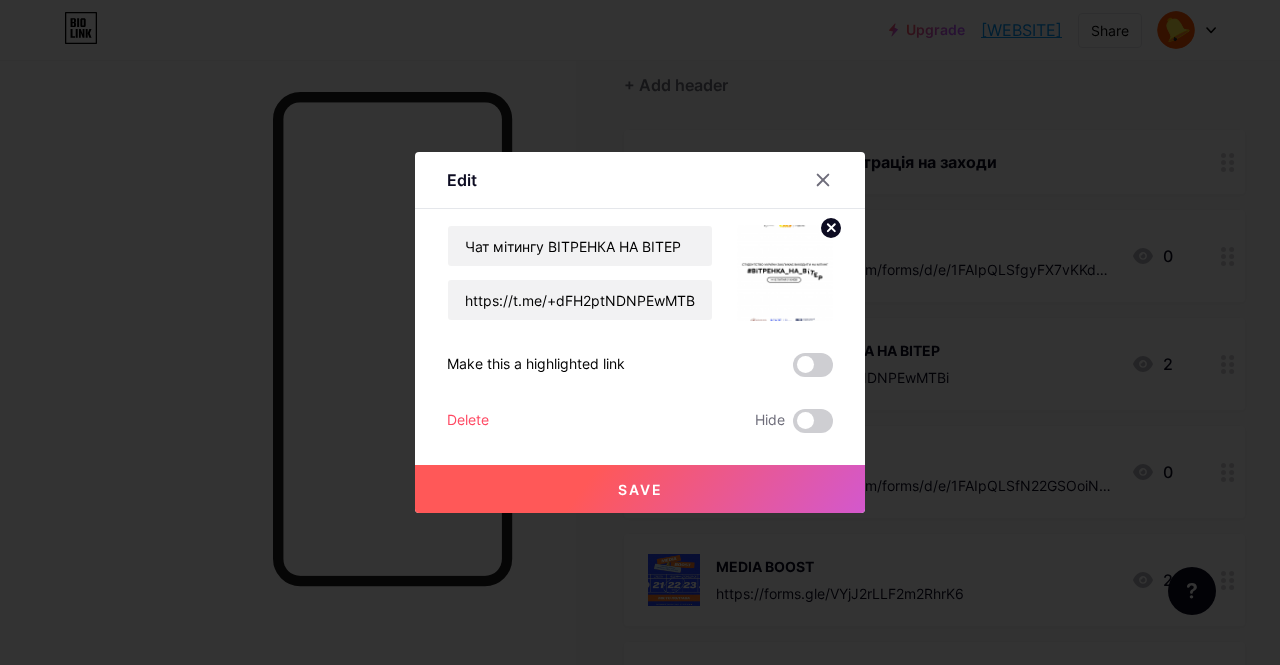 click on "Delete" at bounding box center [468, 421] 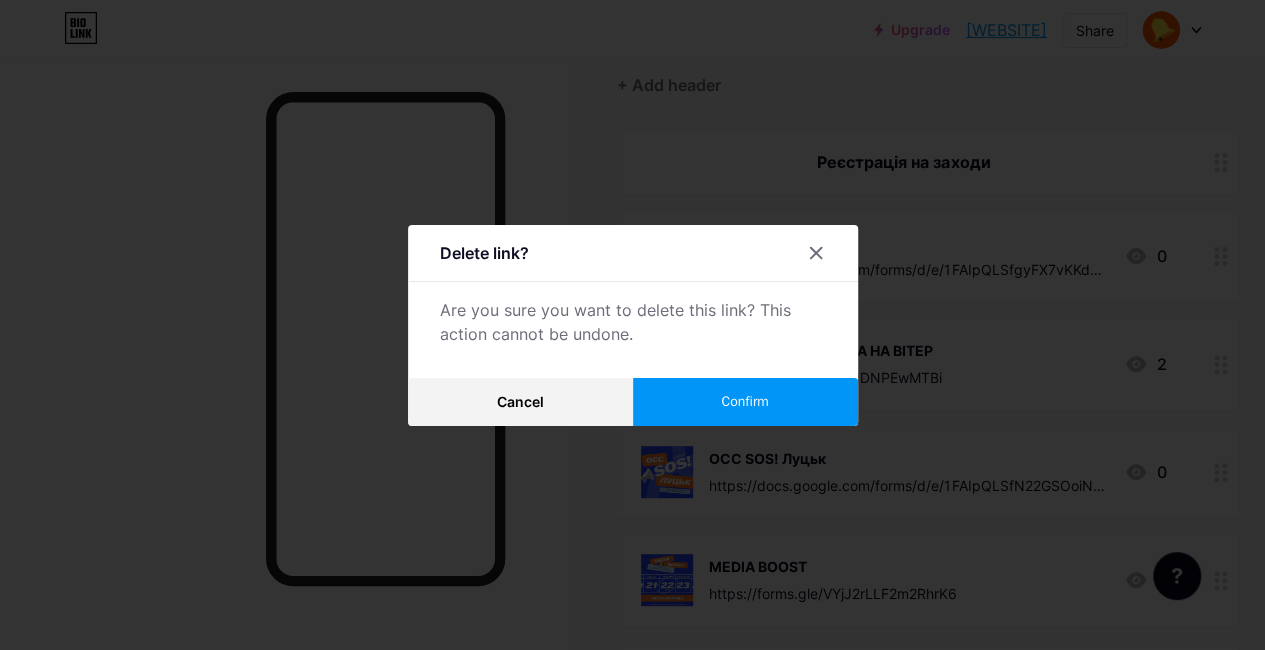 click on "Confirm" at bounding box center [744, 401] 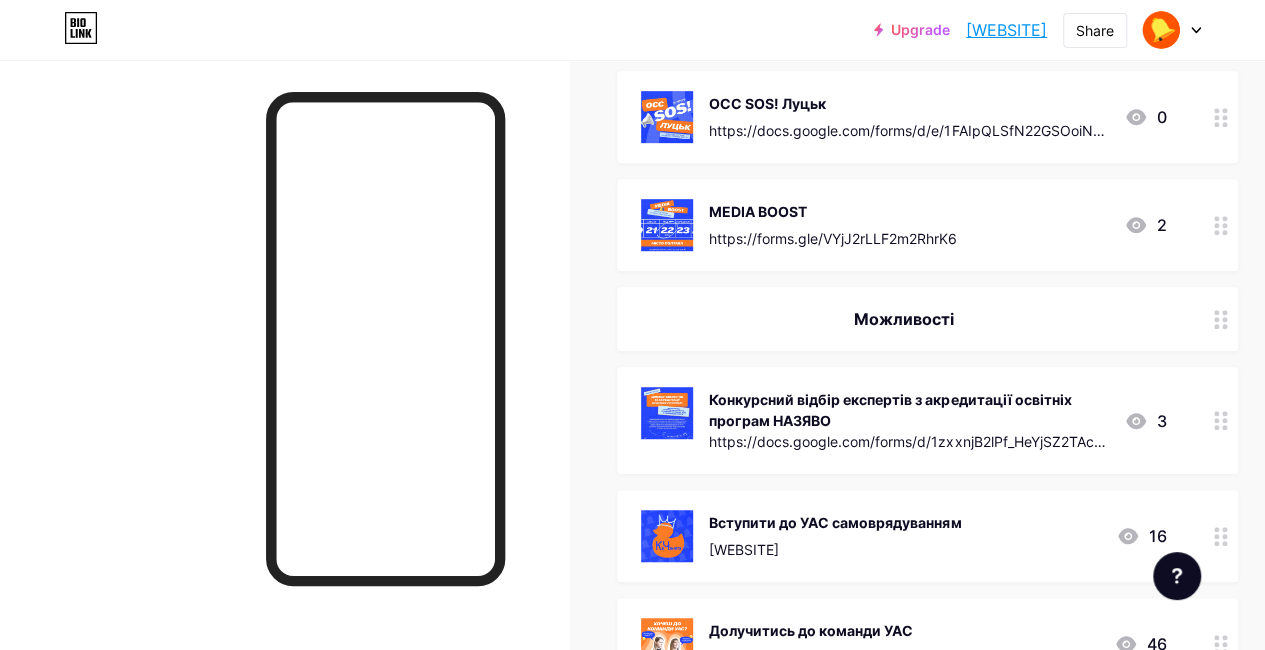 scroll, scrollTop: 452, scrollLeft: 0, axis: vertical 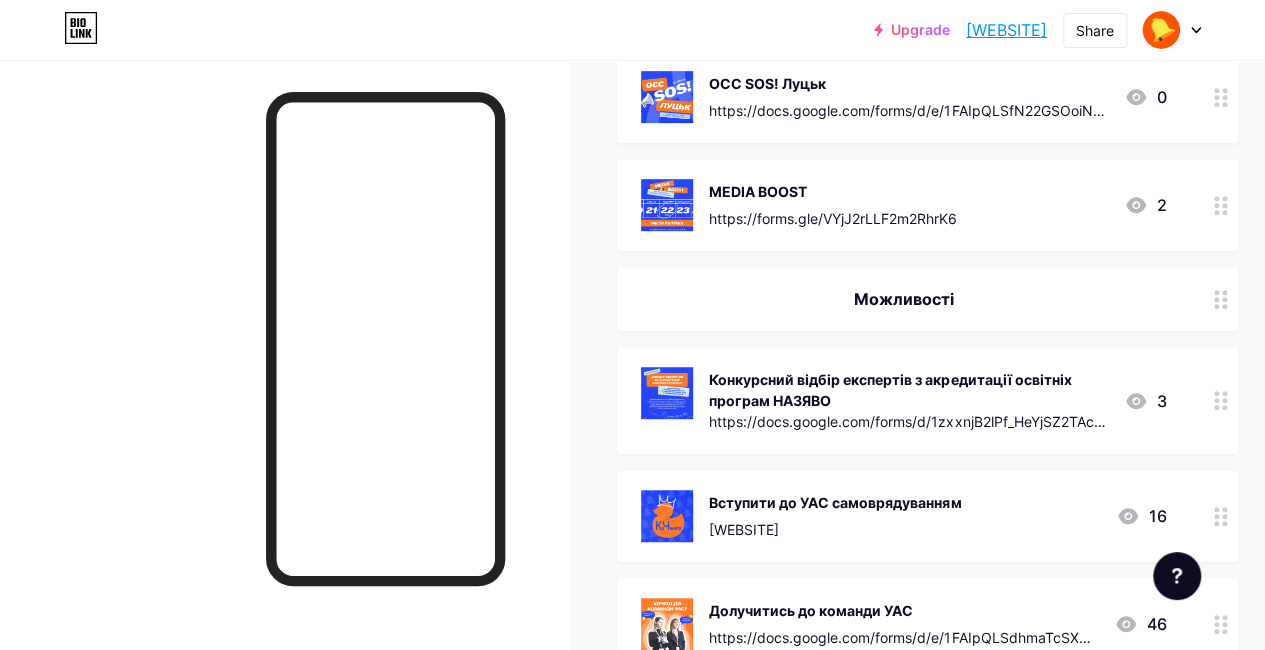 click on "Конкурсний відбір експертів з акредитації освітніх програм НАЗЯВО" at bounding box center [908, 390] 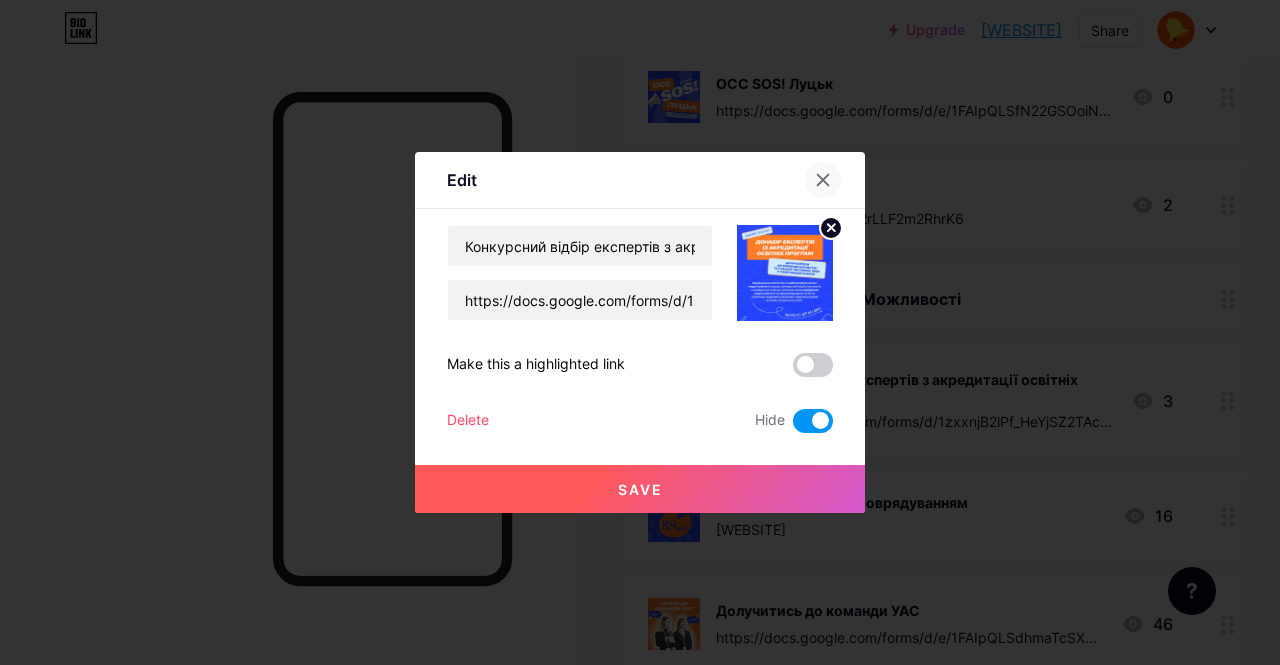 click 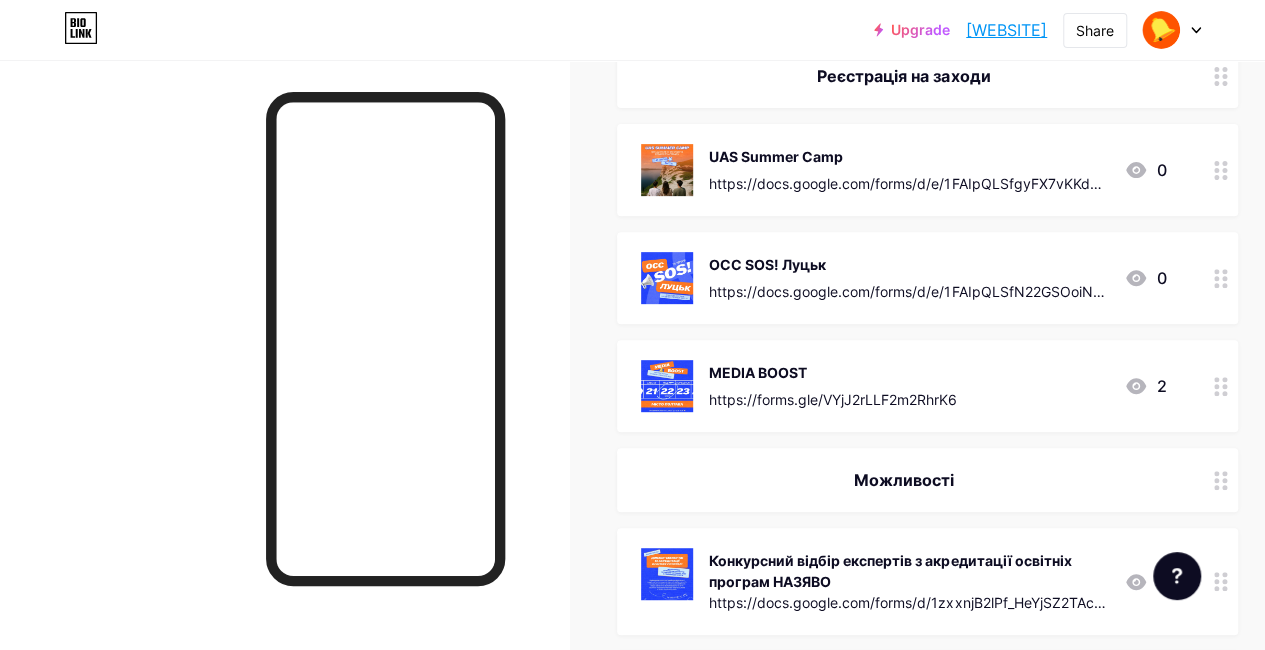 scroll, scrollTop: 9, scrollLeft: 0, axis: vertical 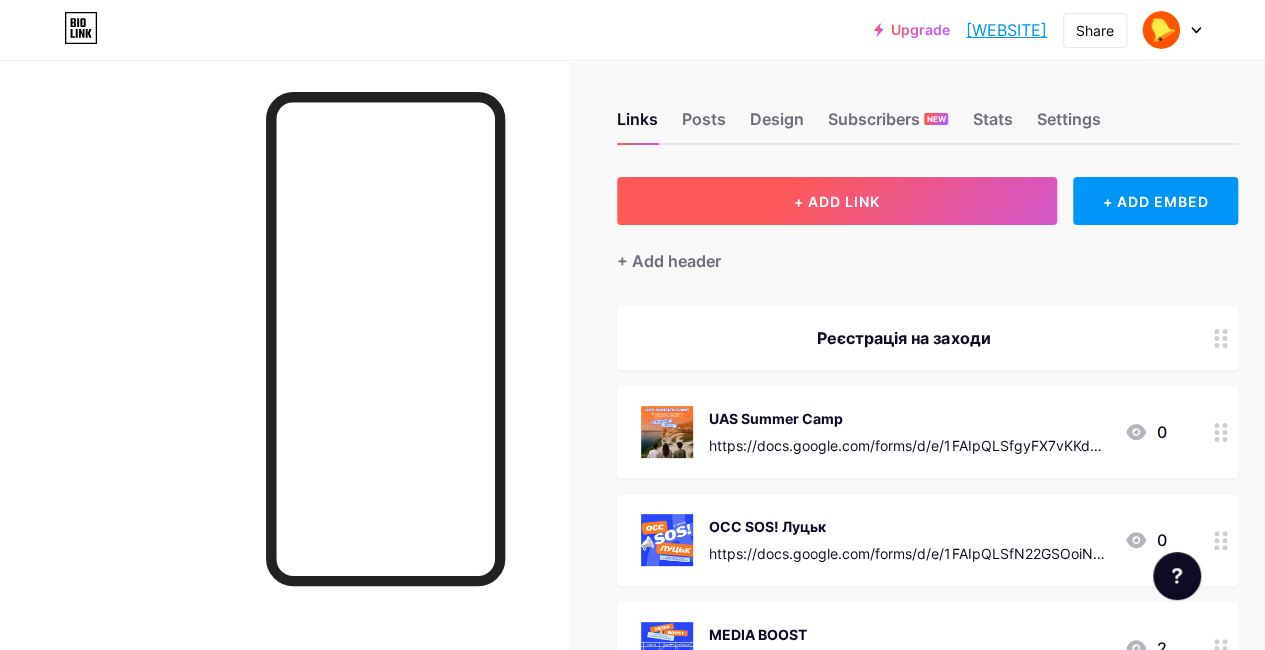 click on "+ ADD LINK" at bounding box center (837, 201) 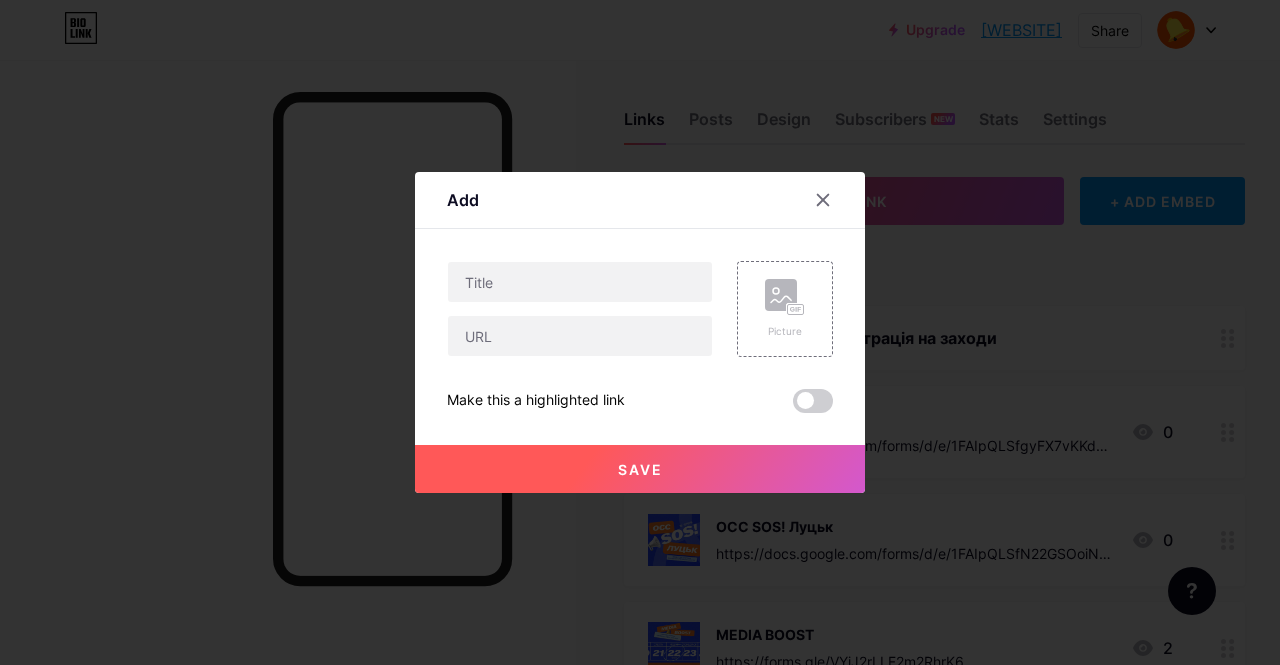 type 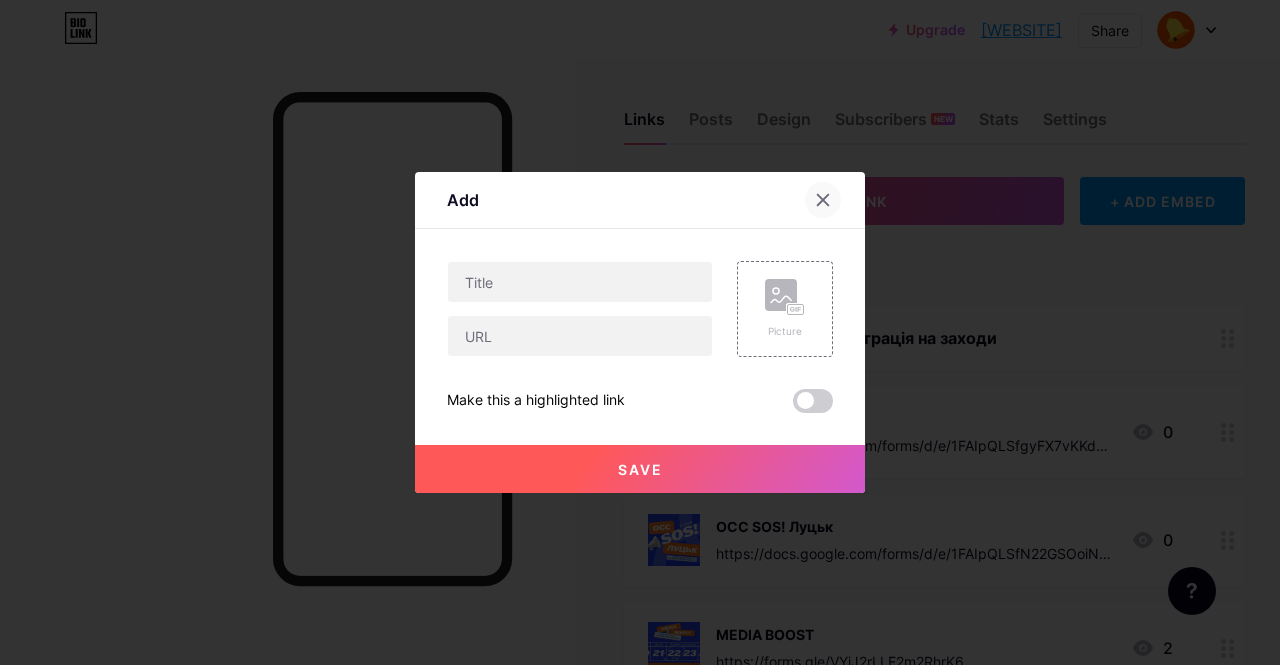 click at bounding box center (823, 200) 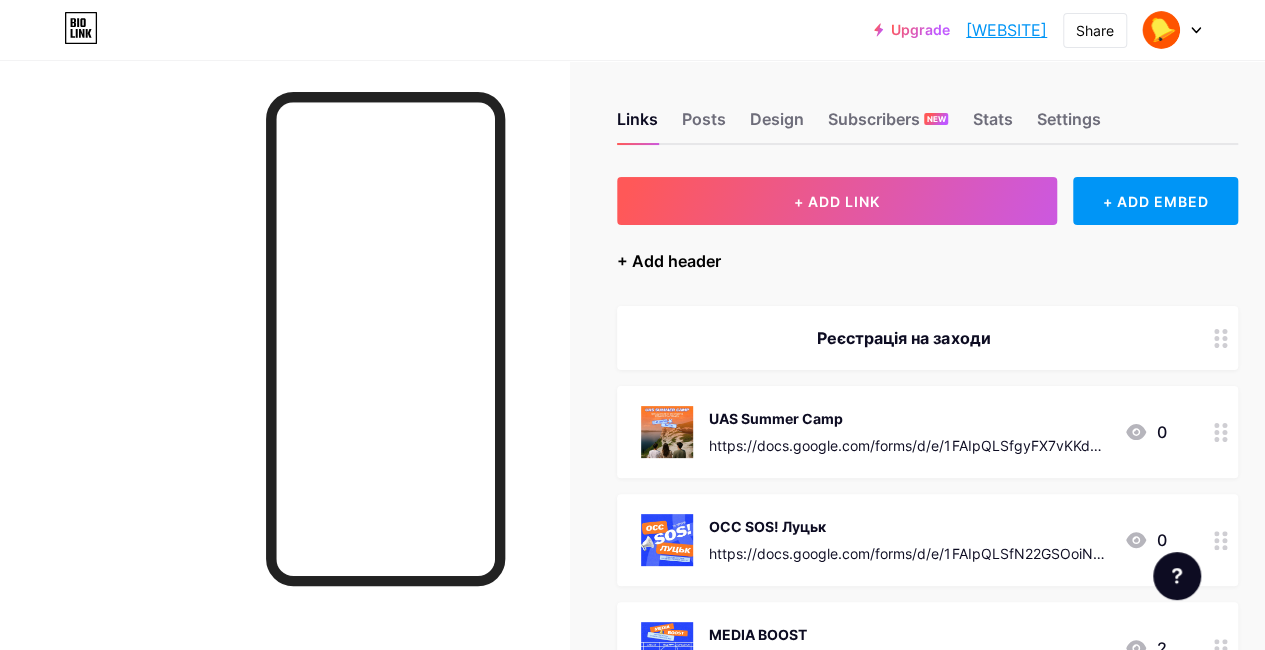 click on "+ Add header" at bounding box center (669, 261) 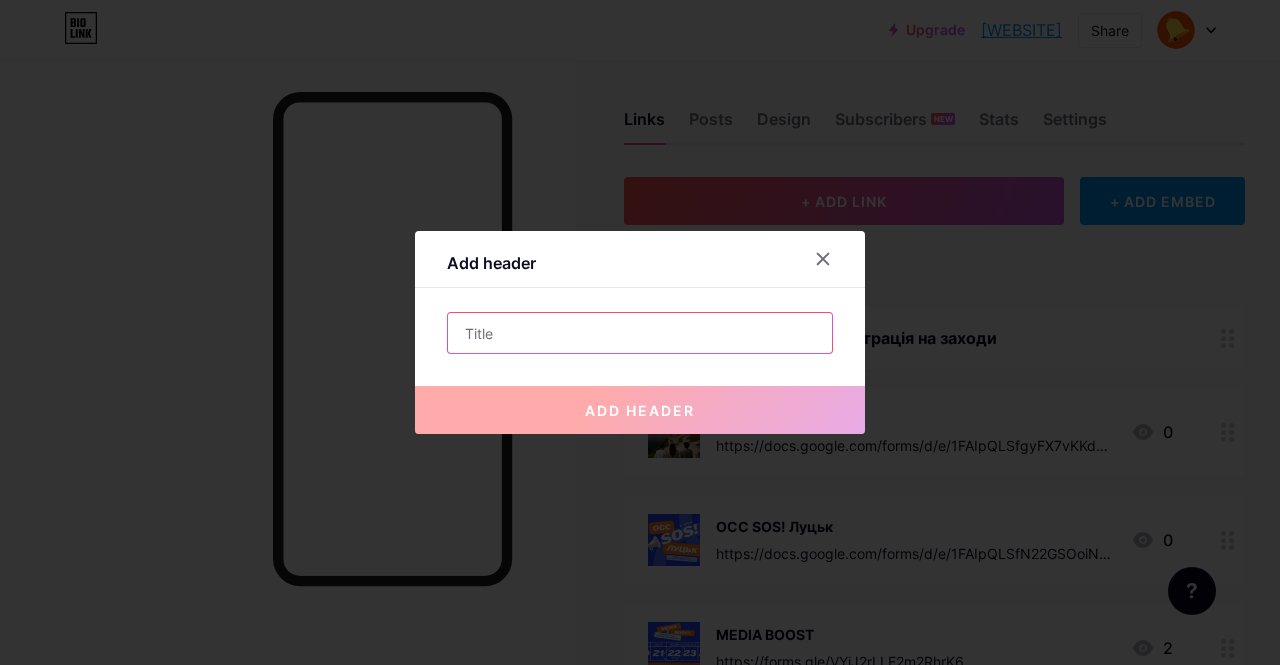 click at bounding box center (640, 333) 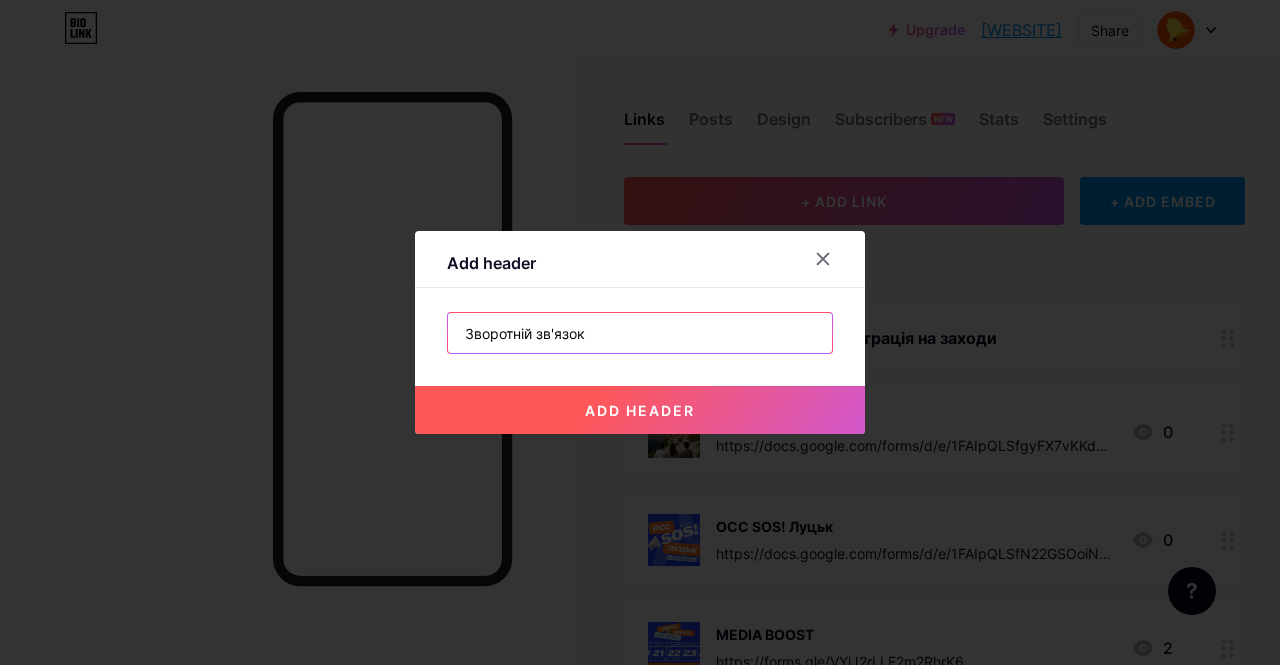 type on "Зворотній зв'язок" 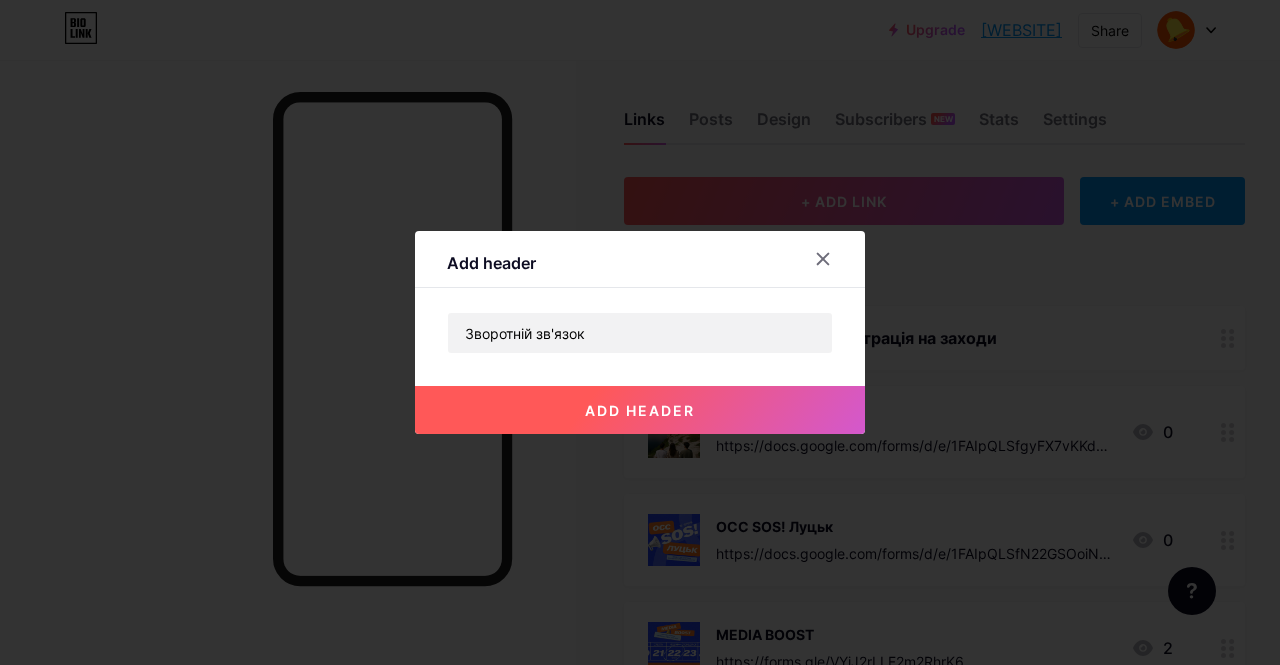 click at bounding box center (640, 332) 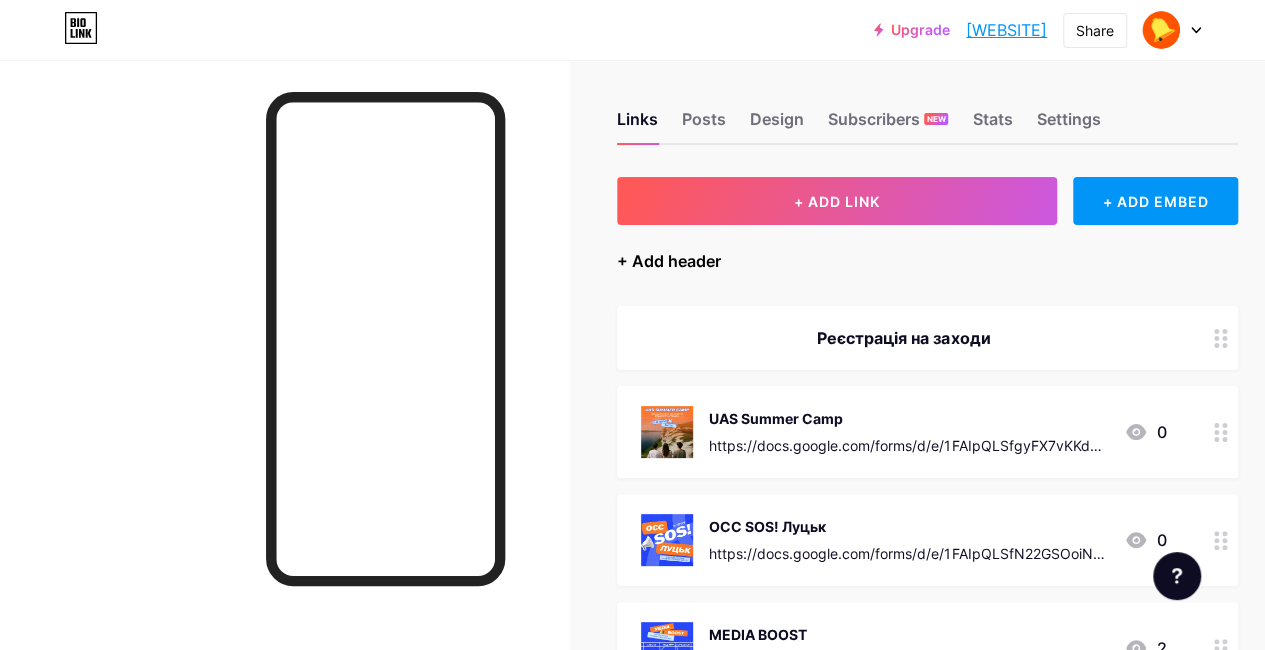 click on "+ Add header" at bounding box center (669, 261) 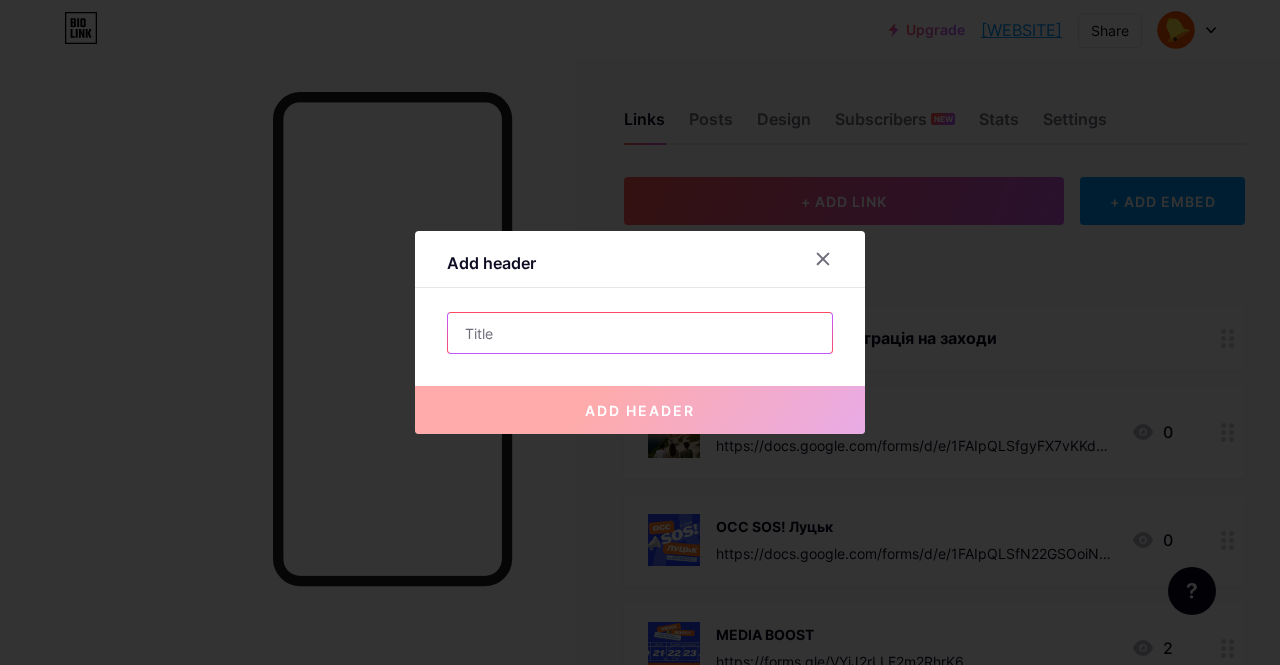 click at bounding box center [640, 333] 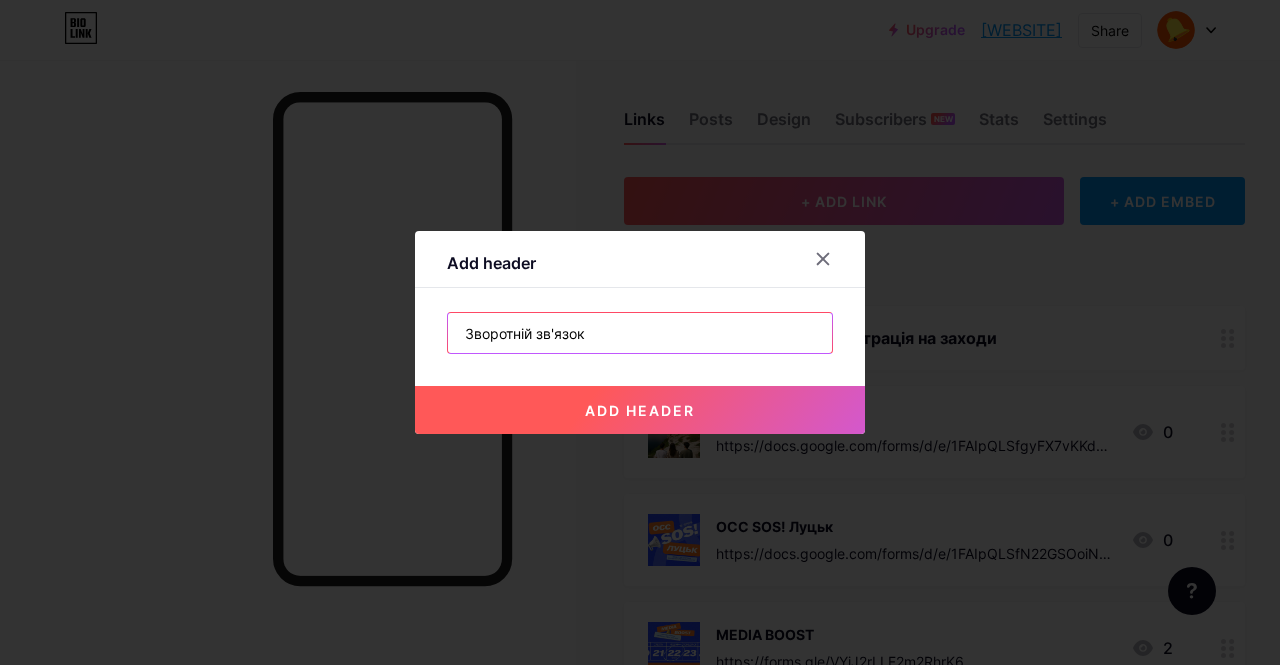 type on "Зворотній зв'язок" 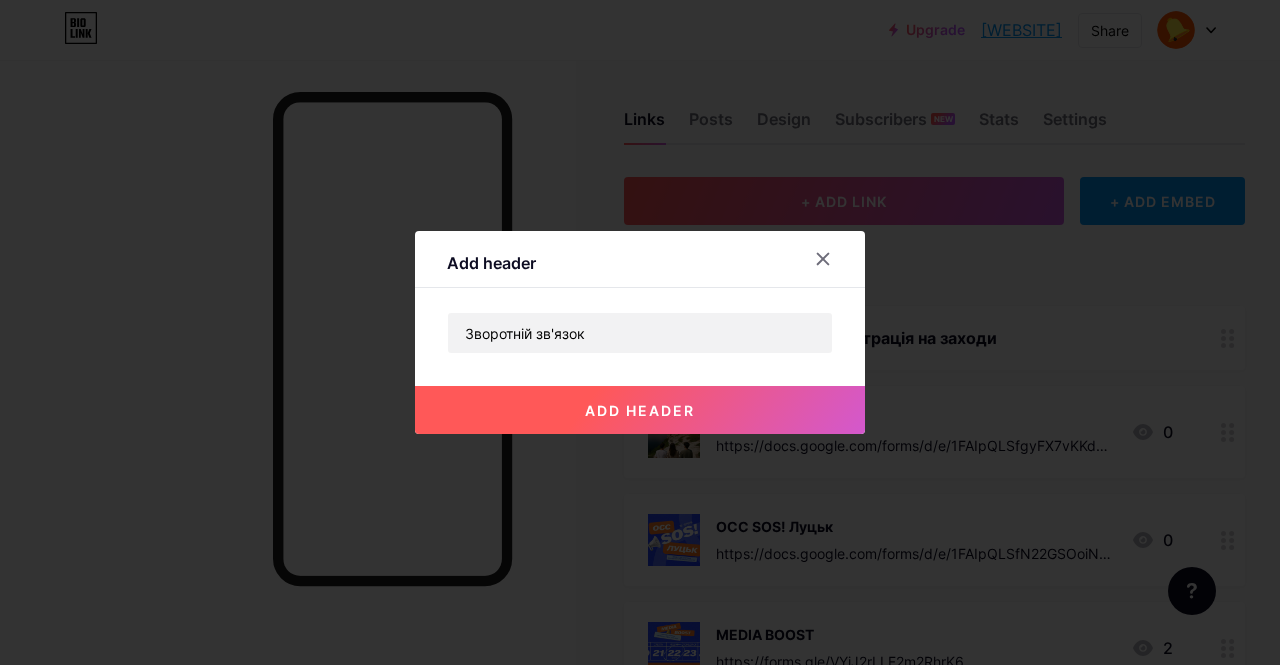 click on "add header" at bounding box center [640, 410] 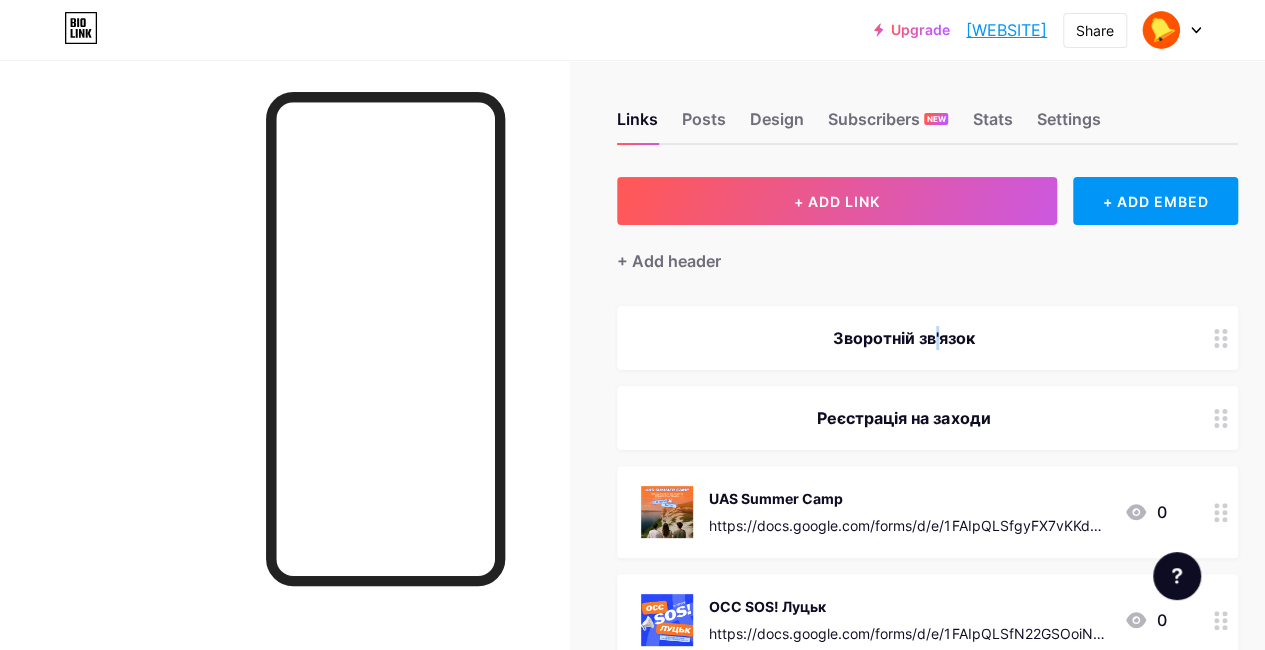 drag, startPoint x: 919, startPoint y: 336, endPoint x: 924, endPoint y: 347, distance: 12.083046 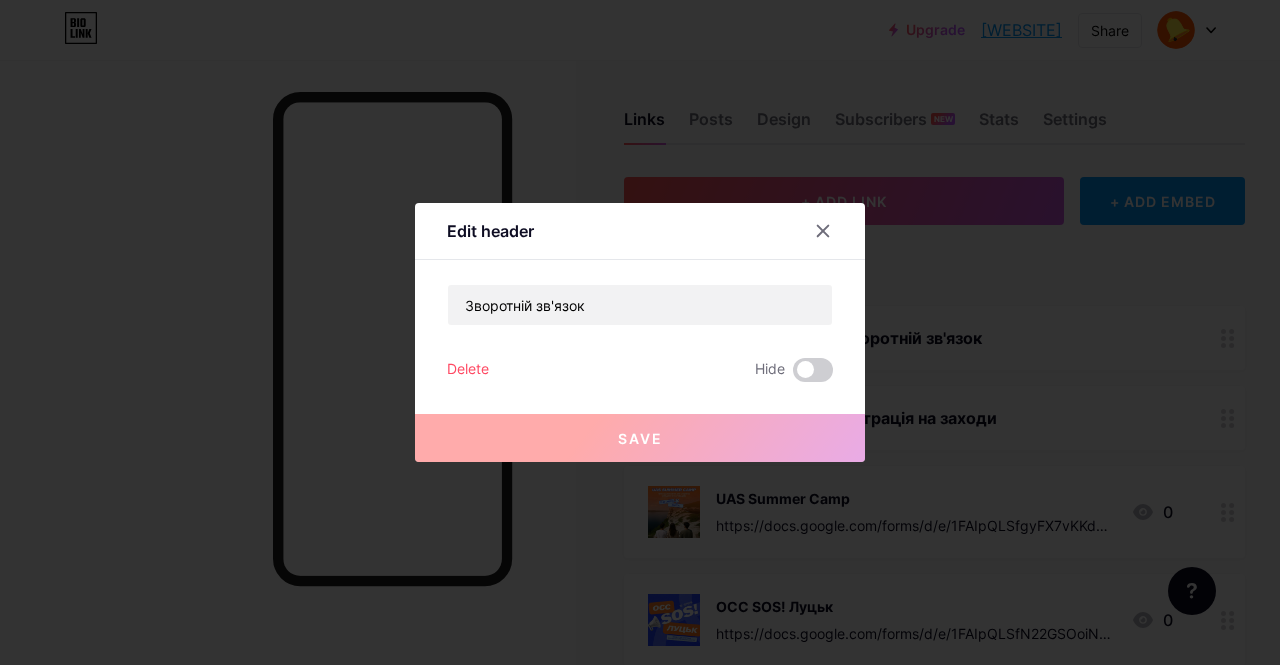 click at bounding box center [640, 332] 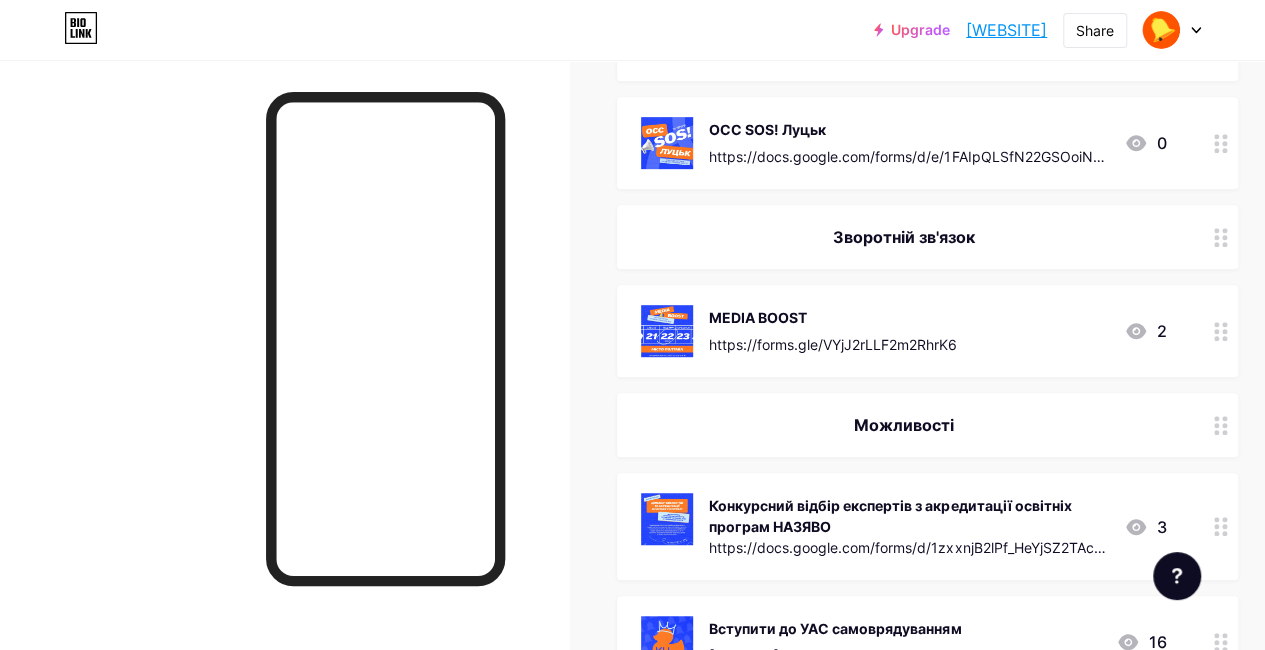 scroll, scrollTop: 407, scrollLeft: 0, axis: vertical 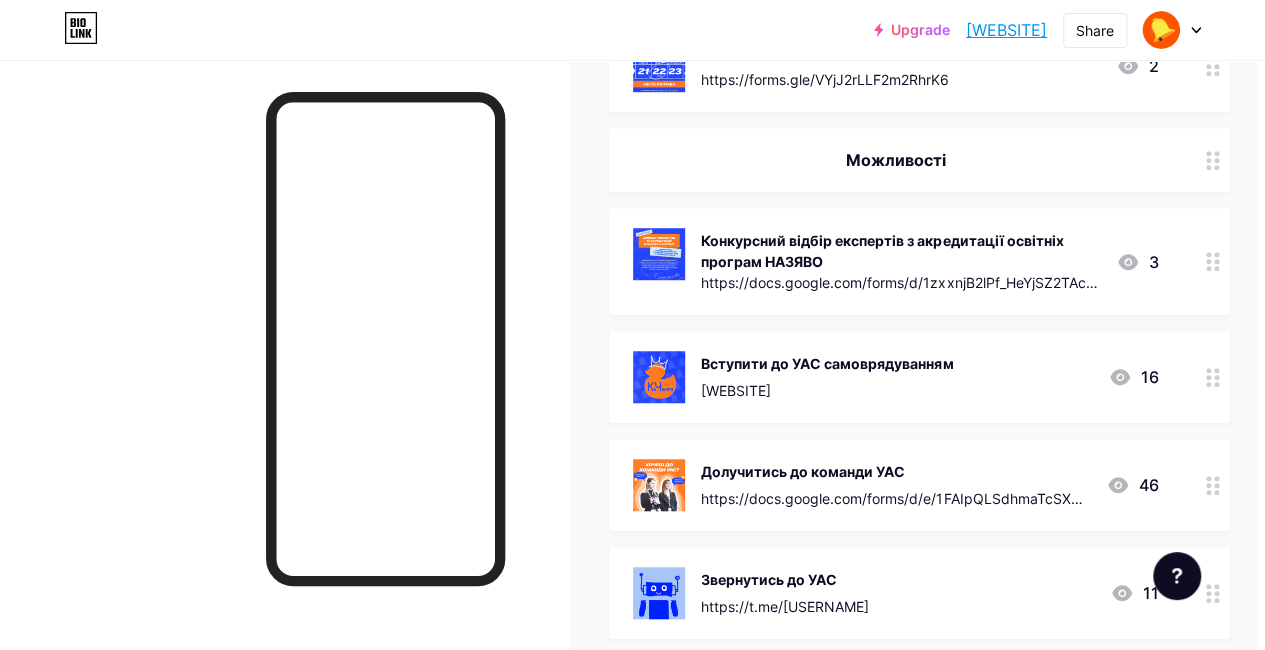 click on "Конкурсний відбір експертів з акредитації освітніх програм НАЗЯВО
https://docs.google.com/forms/d/1zxxnjB2lPf_HeYjSZ2TAcGT86Eq_SiFiOPy7iYcfudM/viewform?edit_requested=true
3" at bounding box center [919, 261] 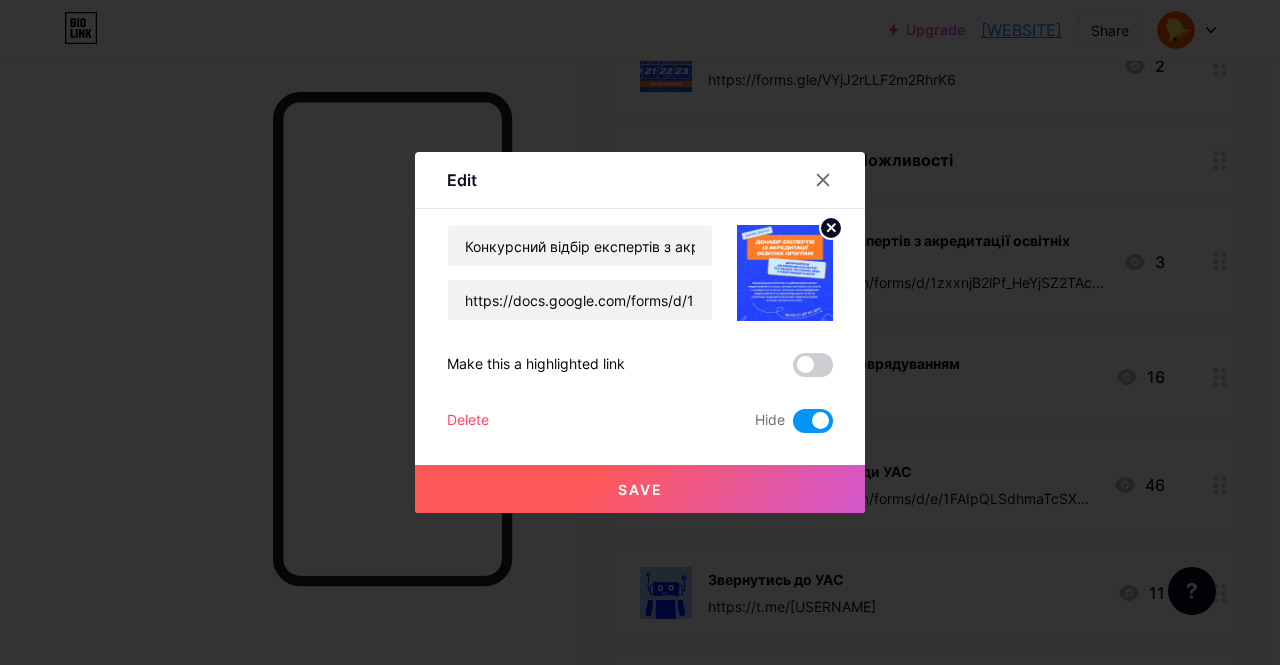 click on "Delete" at bounding box center (468, 421) 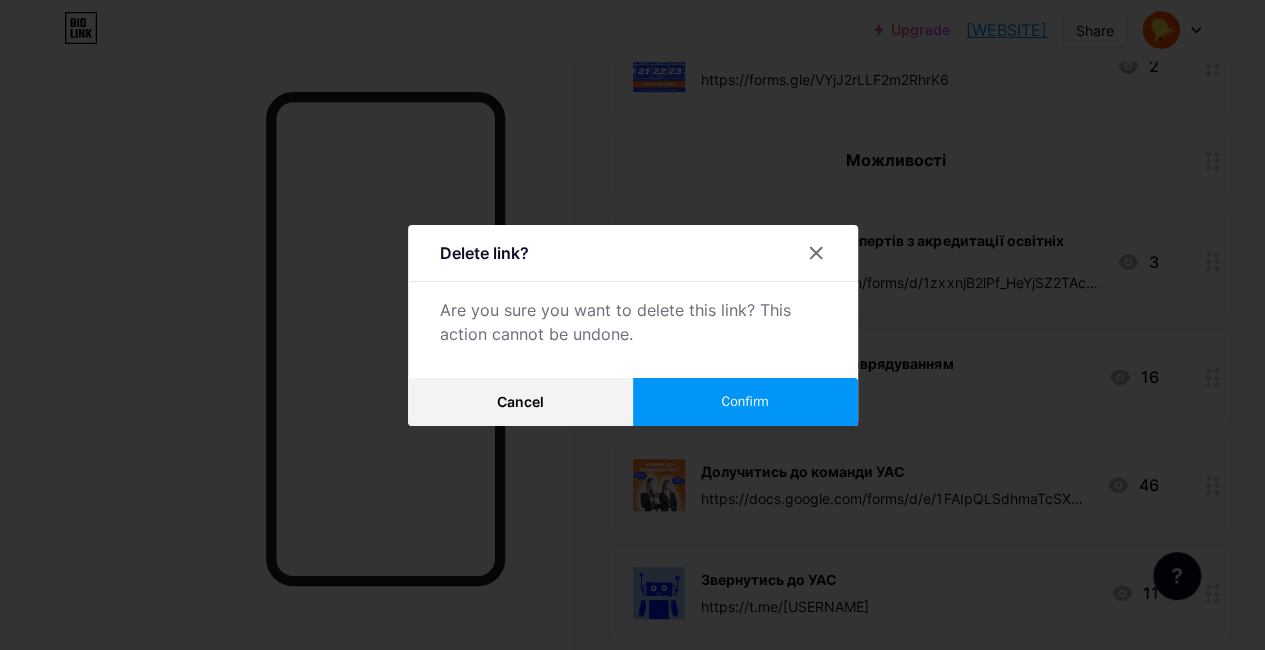 click on "Confirm" at bounding box center [744, 401] 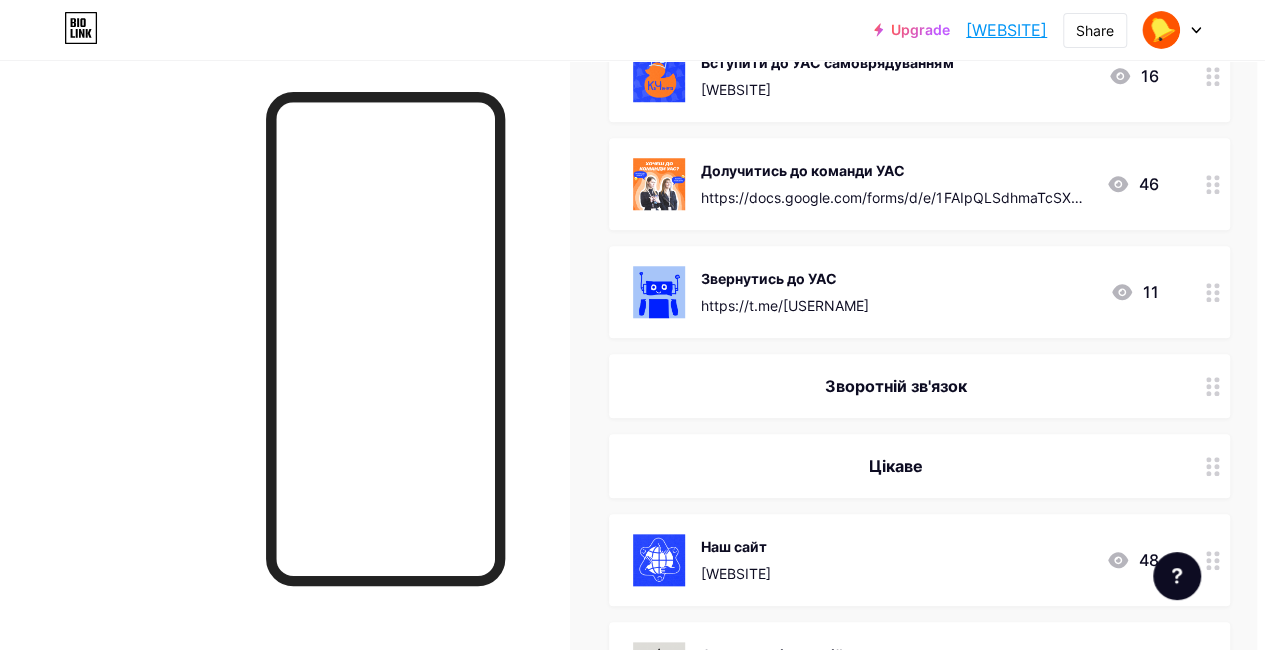 scroll, scrollTop: 770, scrollLeft: 8, axis: both 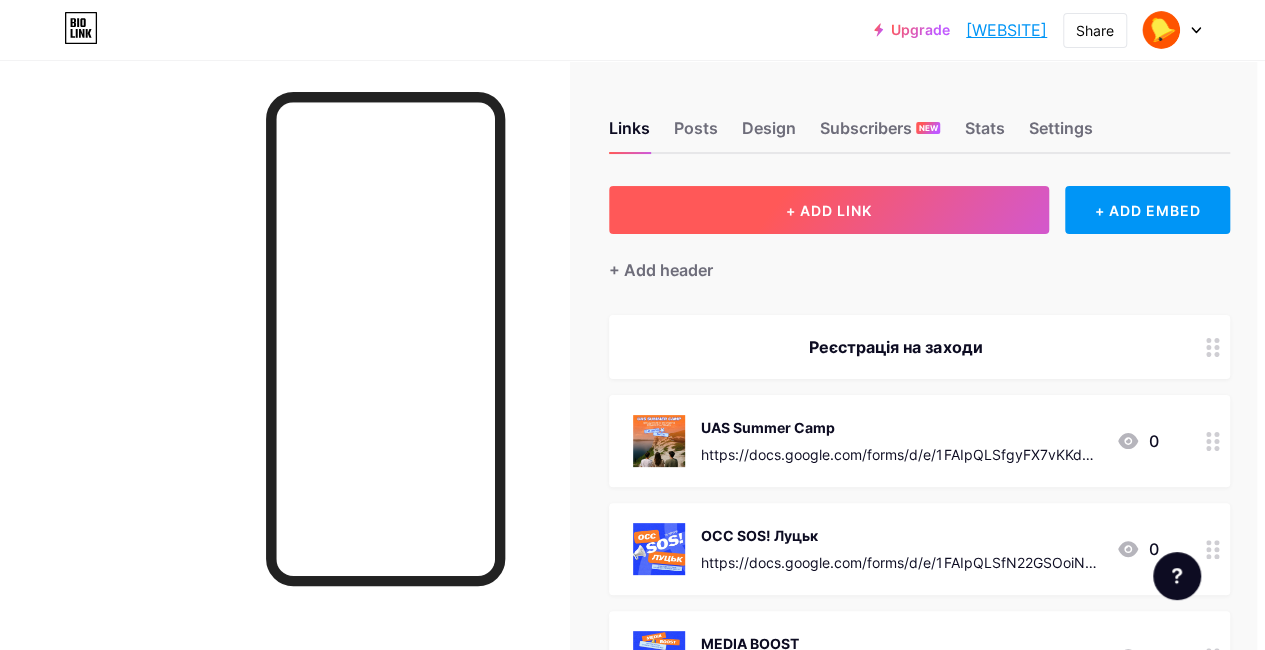 click on "+ ADD LINK" at bounding box center (829, 210) 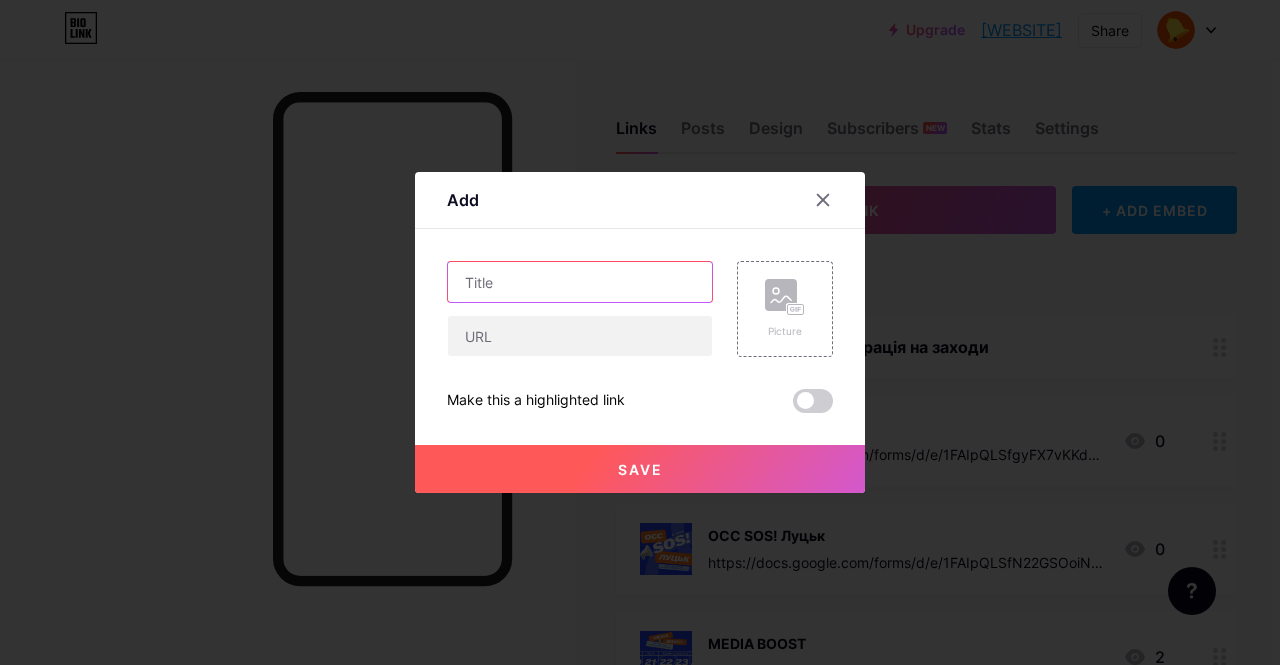 click at bounding box center [580, 282] 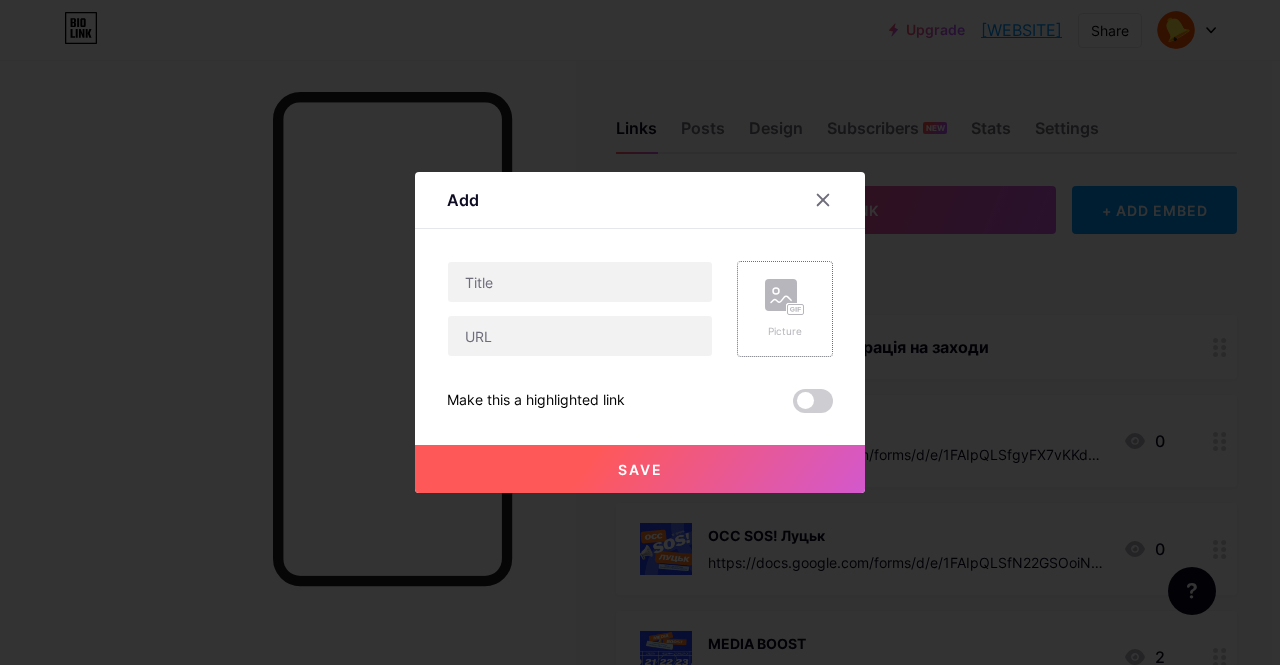 click 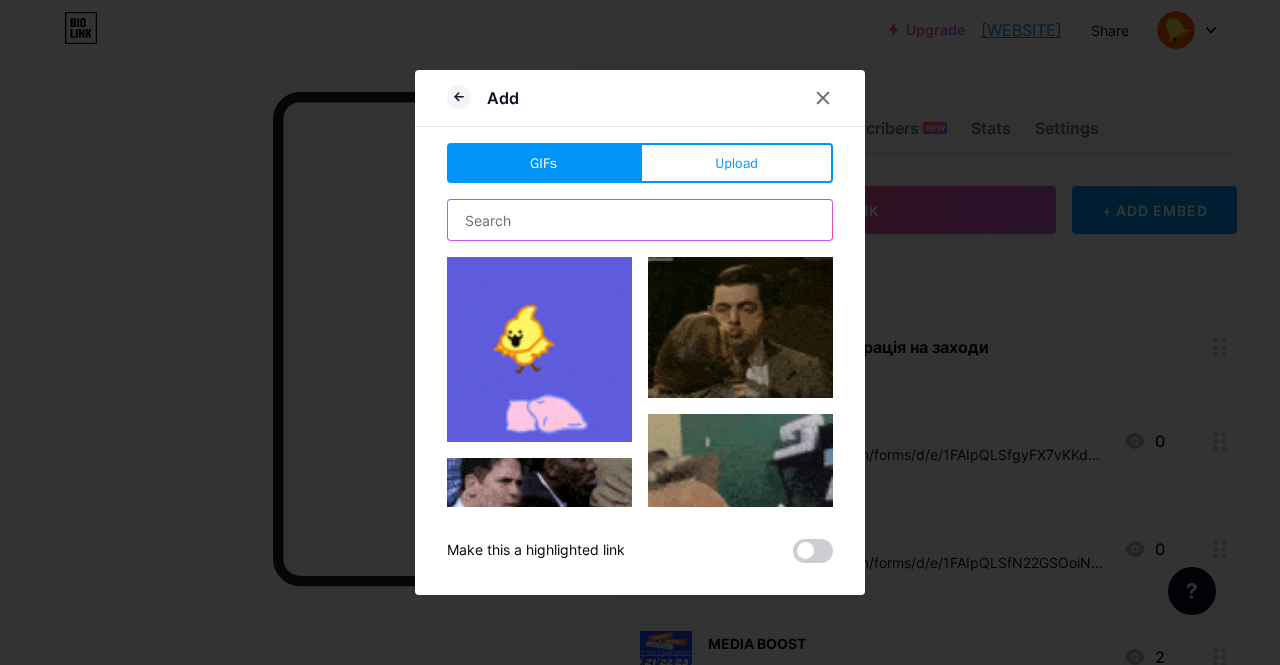 click at bounding box center [640, 220] 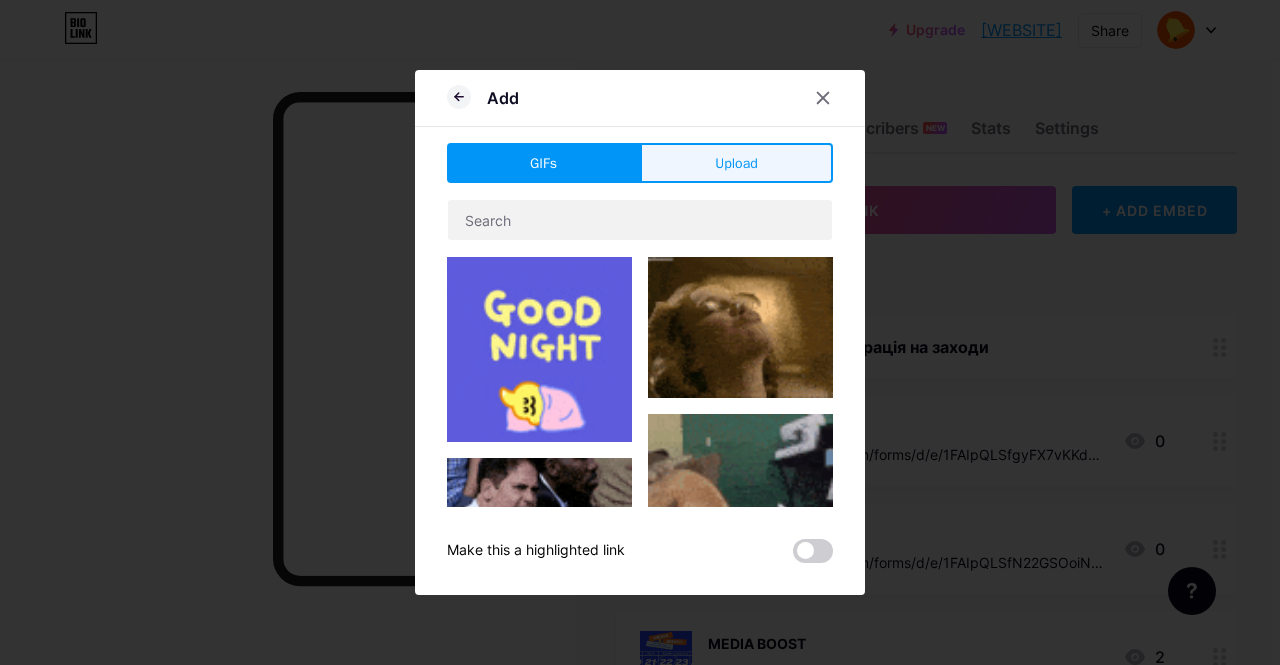 click on "Upload" at bounding box center [736, 163] 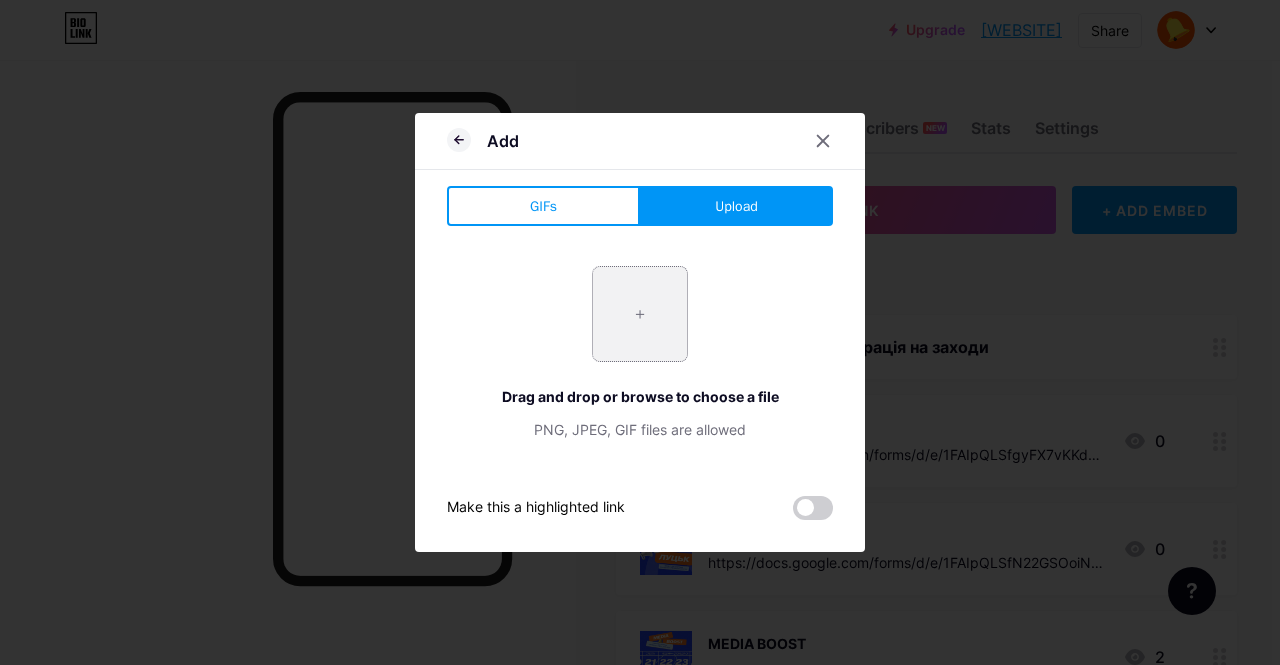 click at bounding box center [640, 314] 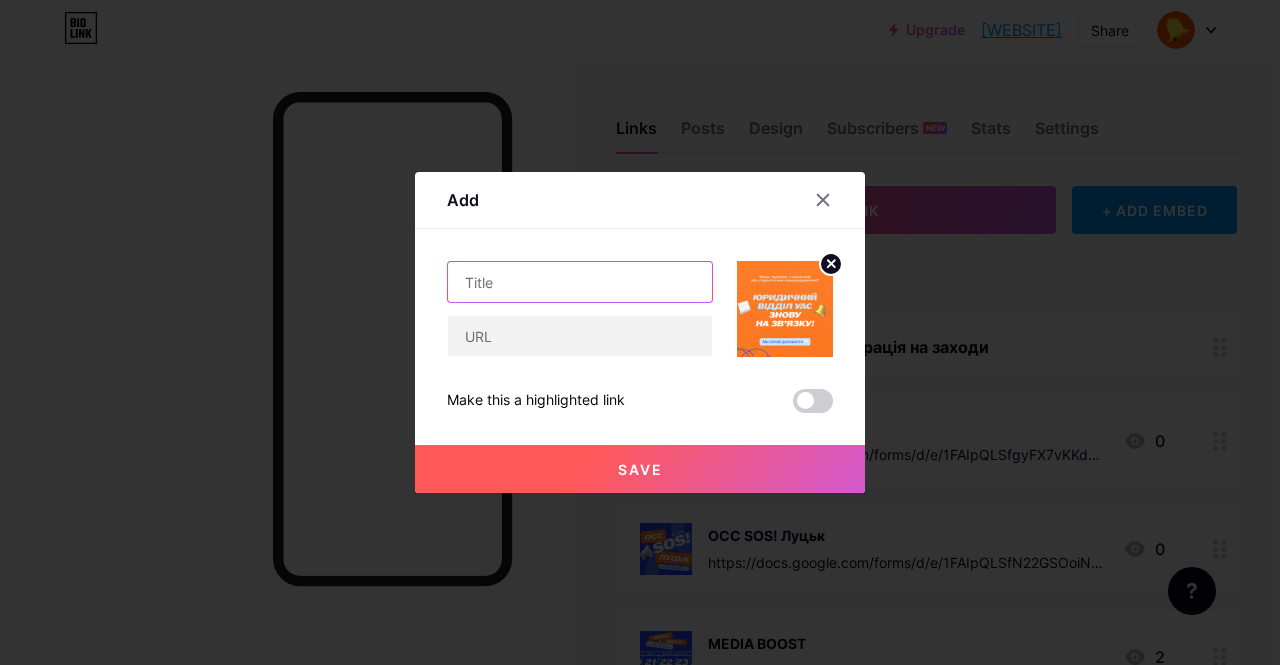 click at bounding box center (580, 282) 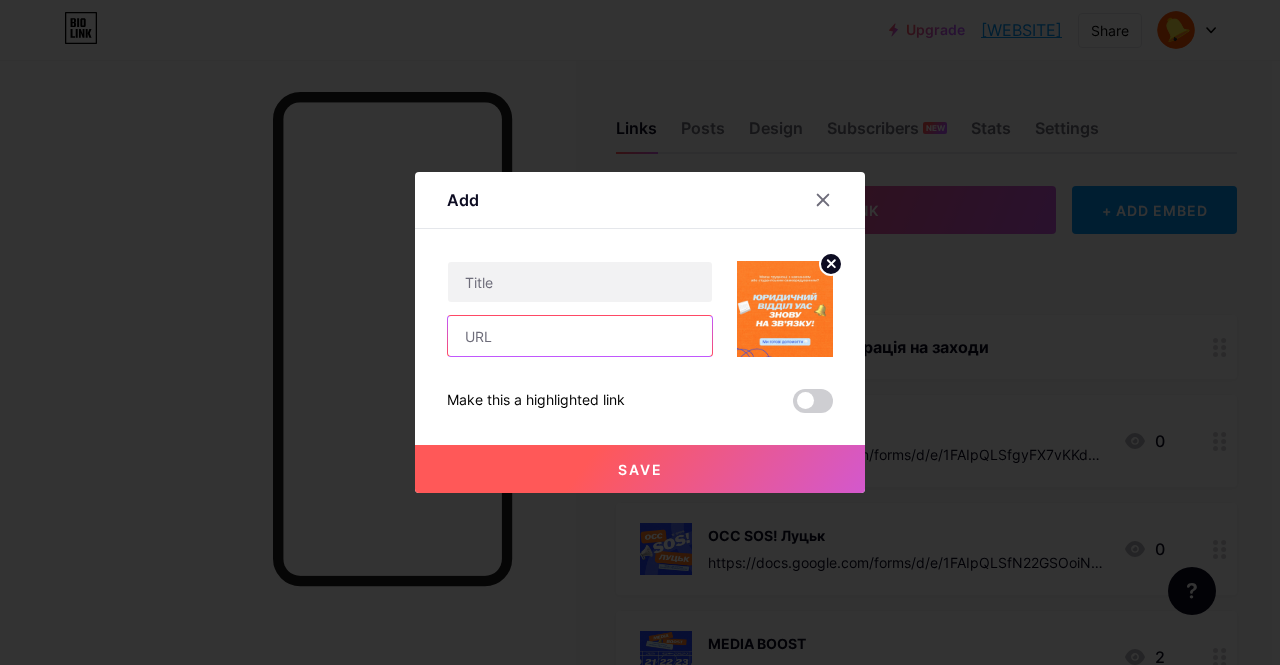 click at bounding box center (580, 336) 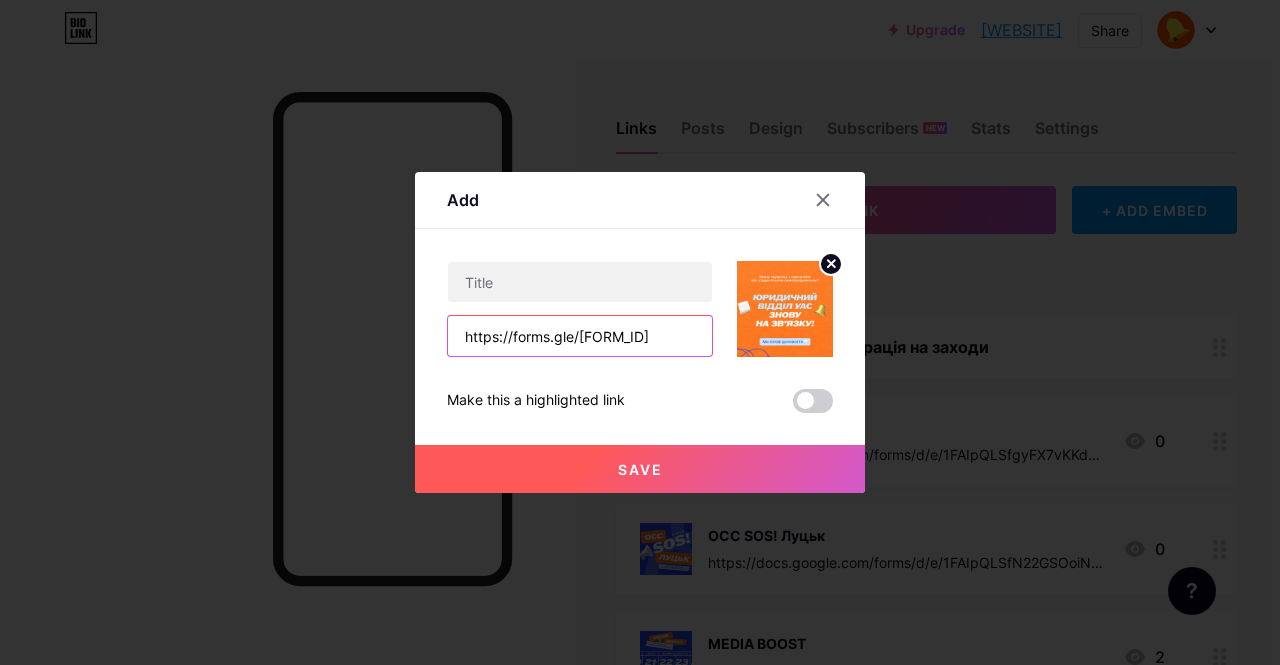 scroll, scrollTop: 0, scrollLeft: 40, axis: horizontal 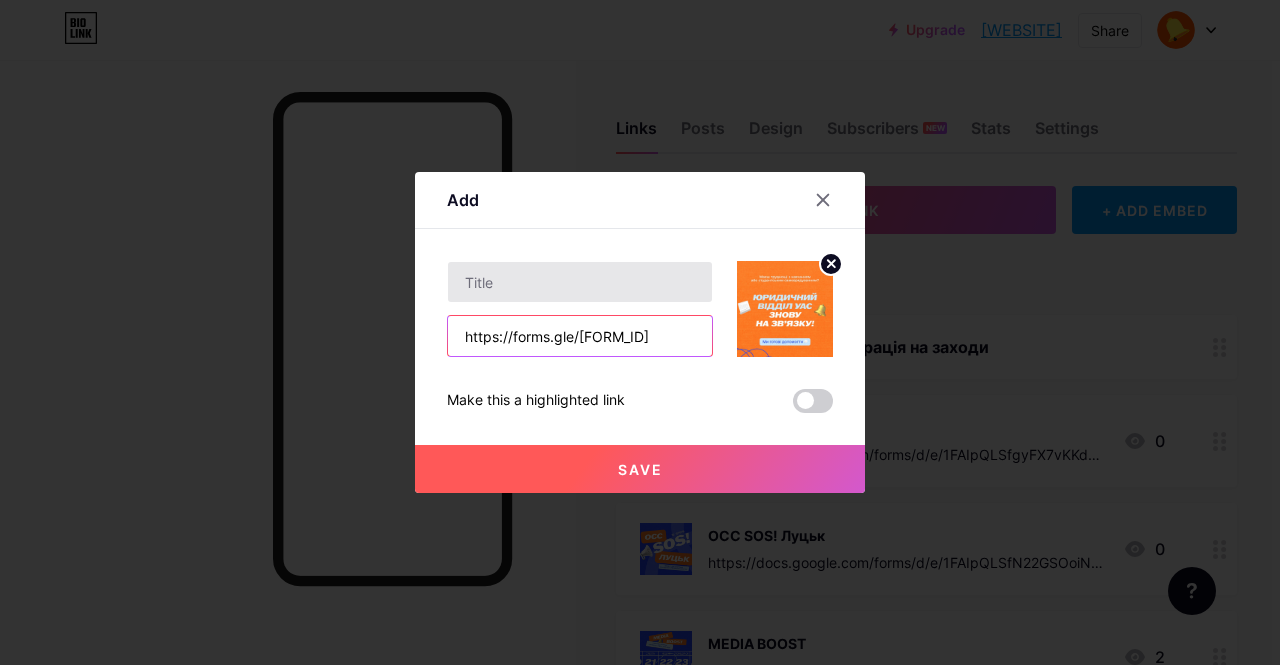 type on "https://forms.gle/[FORM_ID]" 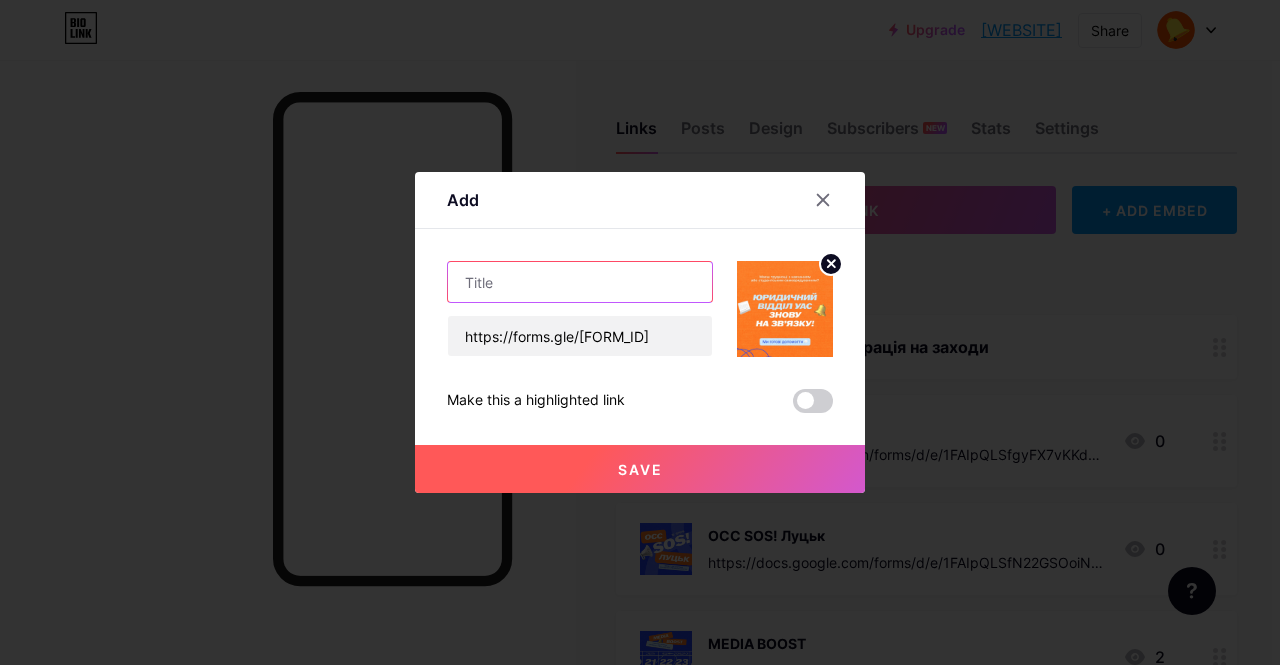 click at bounding box center [580, 282] 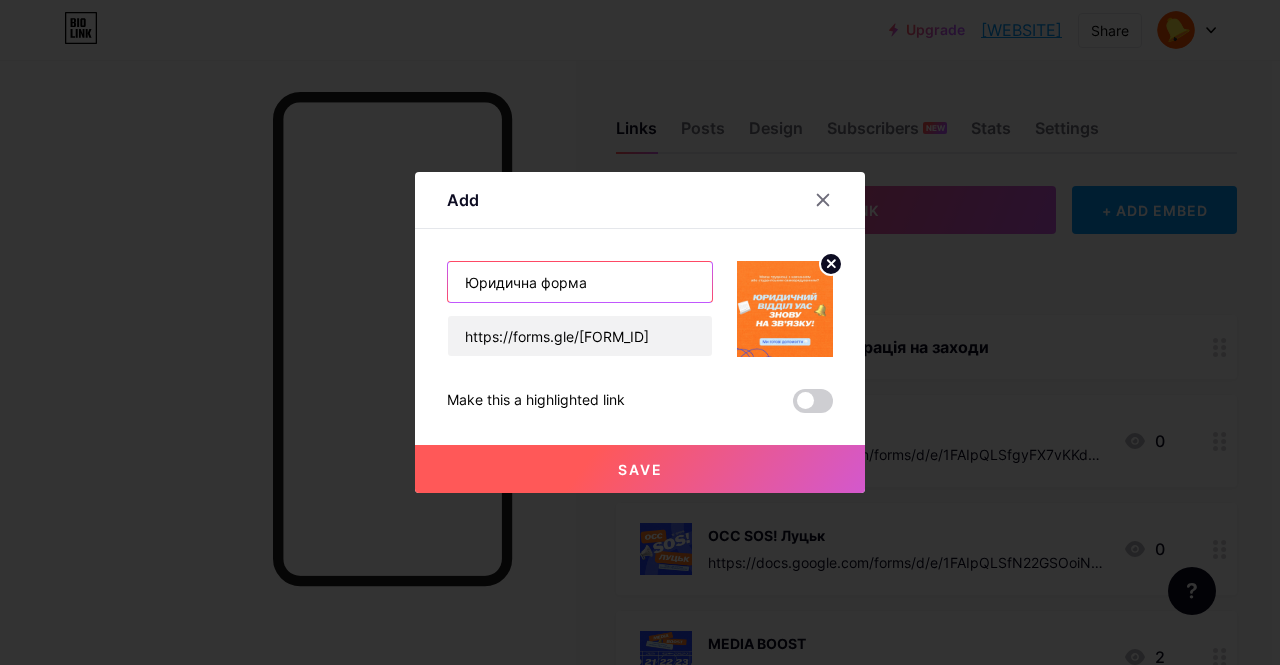 paste on "й відділ Української асоціації студентів: прийом звернень" 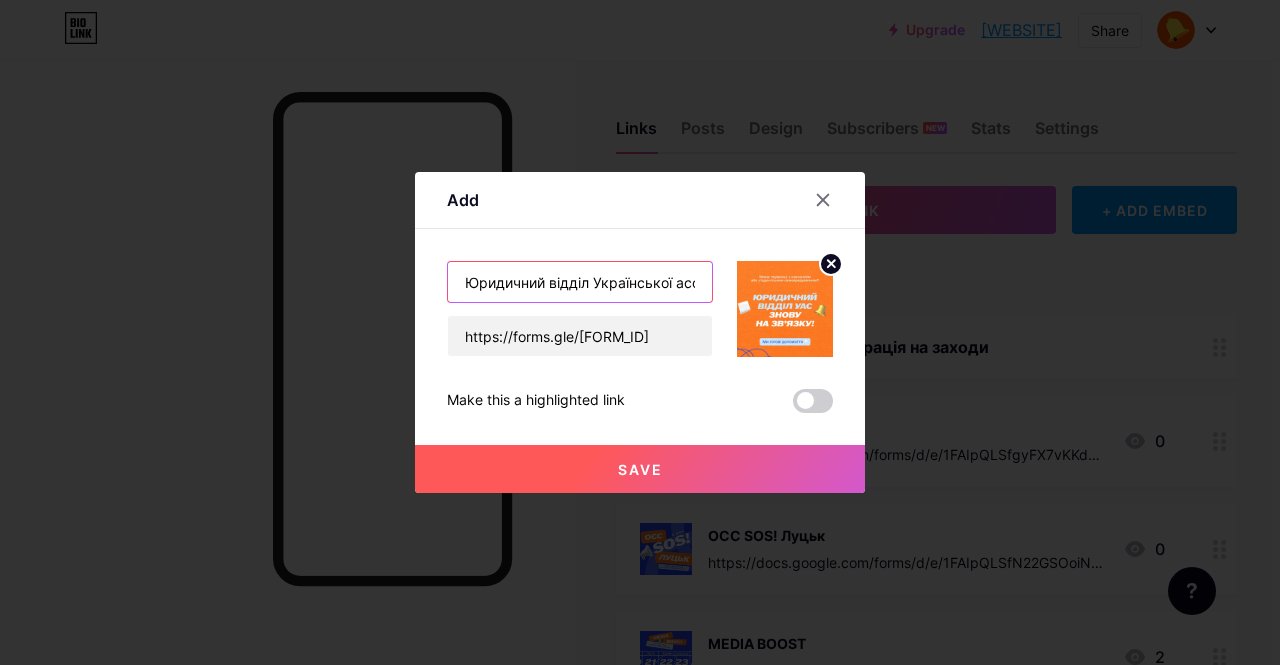 scroll, scrollTop: 0, scrollLeft: 236, axis: horizontal 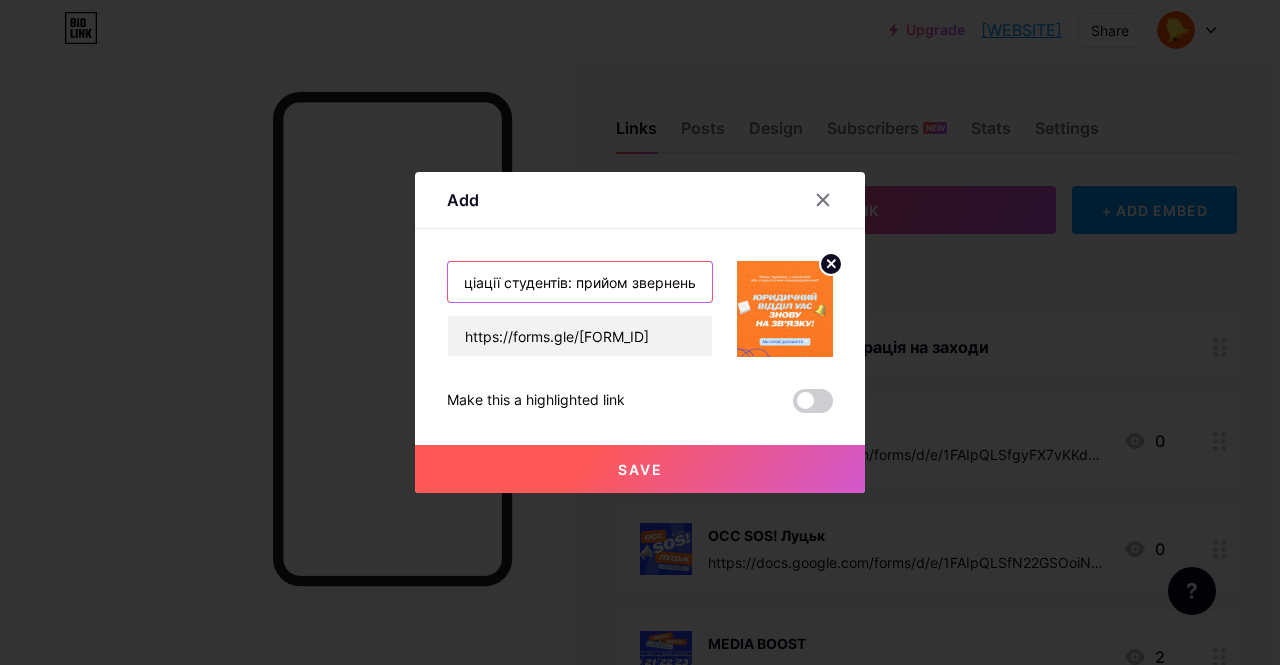 type on "Юридичний відділ Української асоціації студентів: прийом звернень" 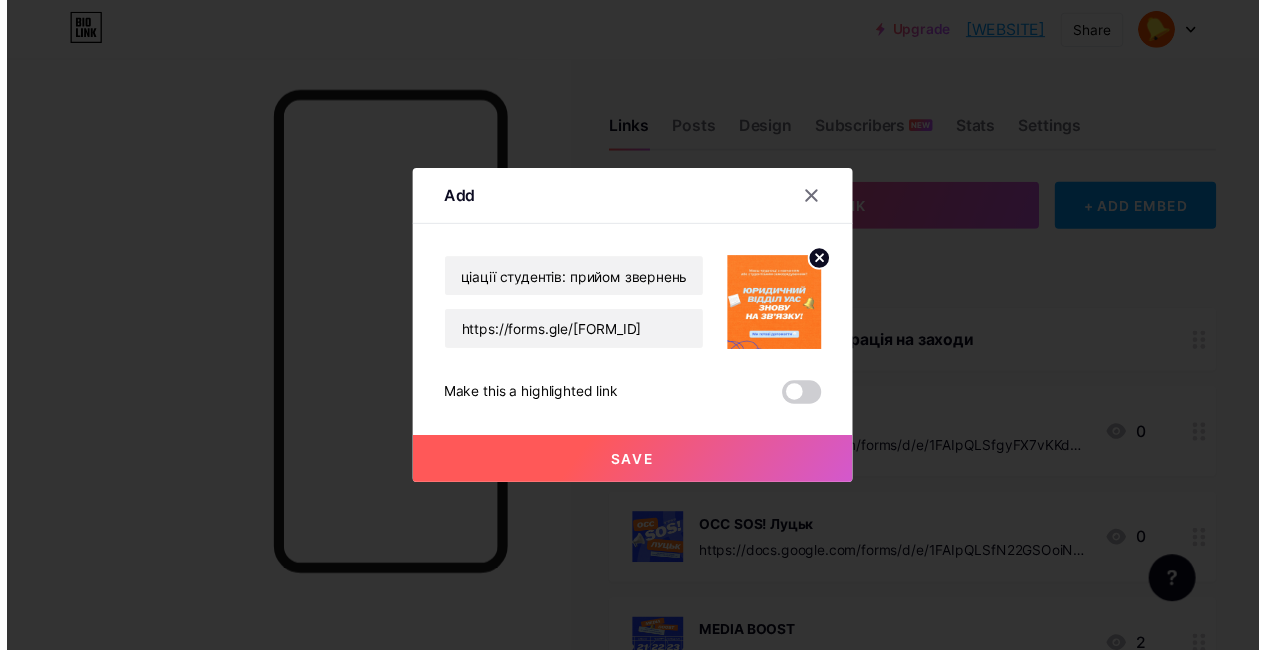 scroll, scrollTop: 0, scrollLeft: 0, axis: both 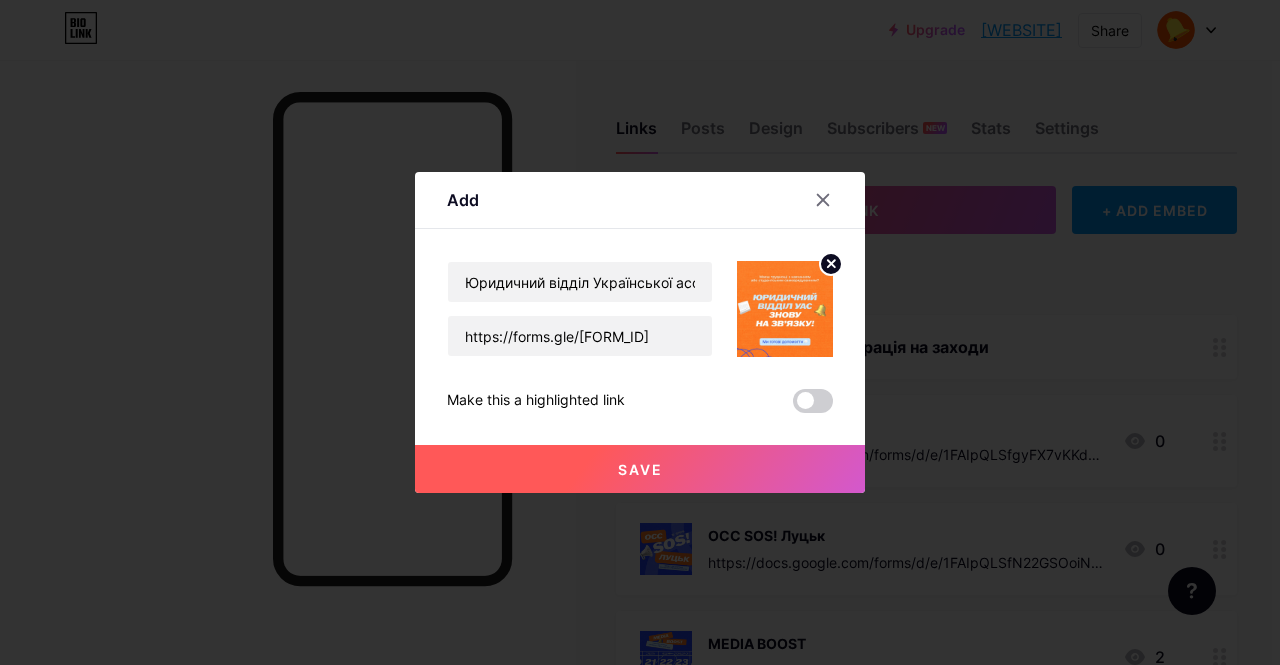 click on "Save" at bounding box center (640, 469) 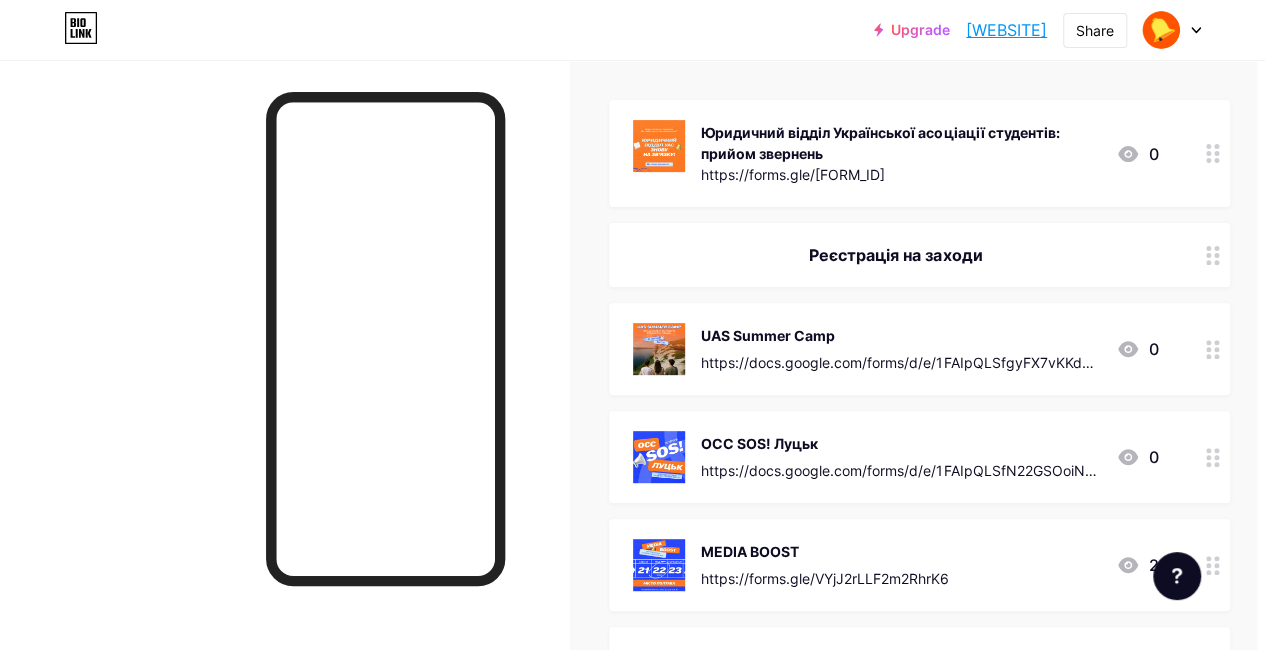 scroll, scrollTop: 216, scrollLeft: 8, axis: both 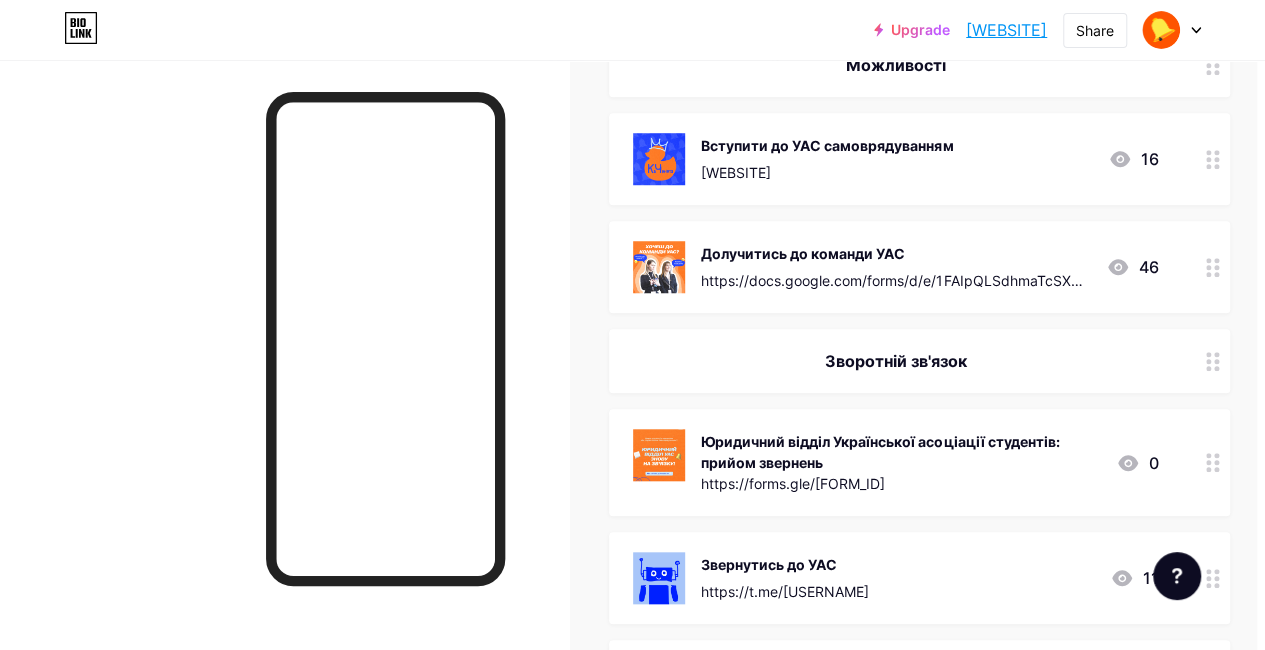 click on "Юридичний відділ Української асоціації студентів: прийом звернень" at bounding box center [900, 452] 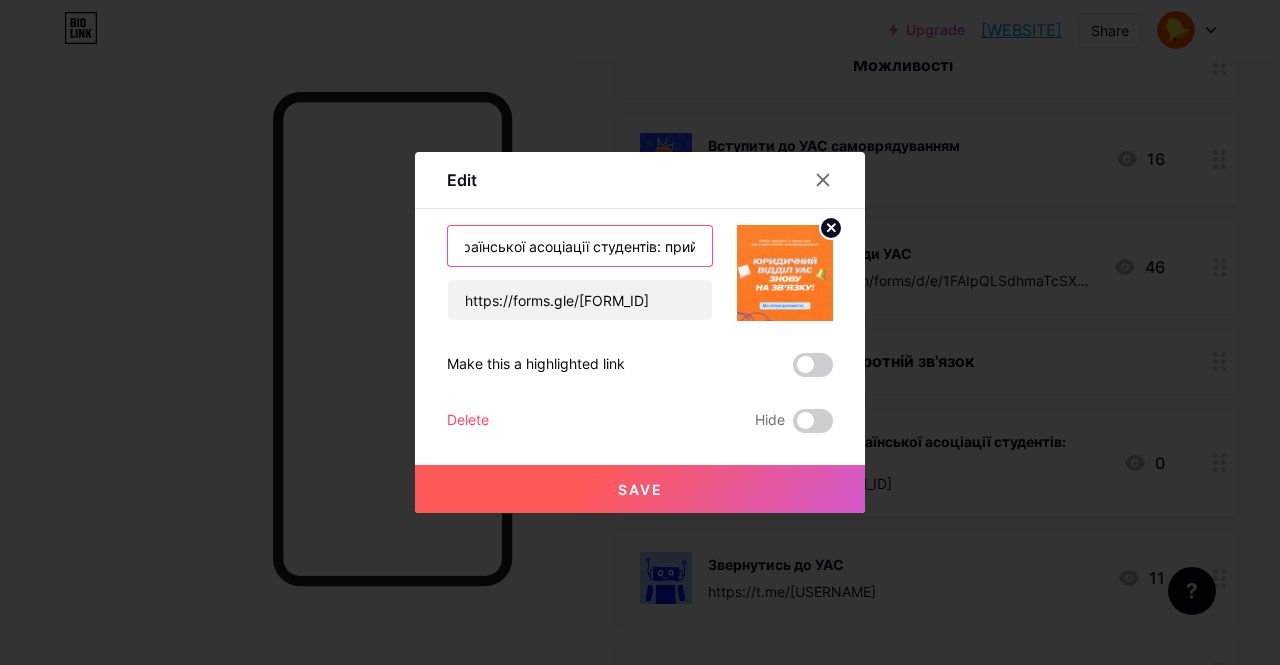scroll, scrollTop: 0, scrollLeft: 236, axis: horizontal 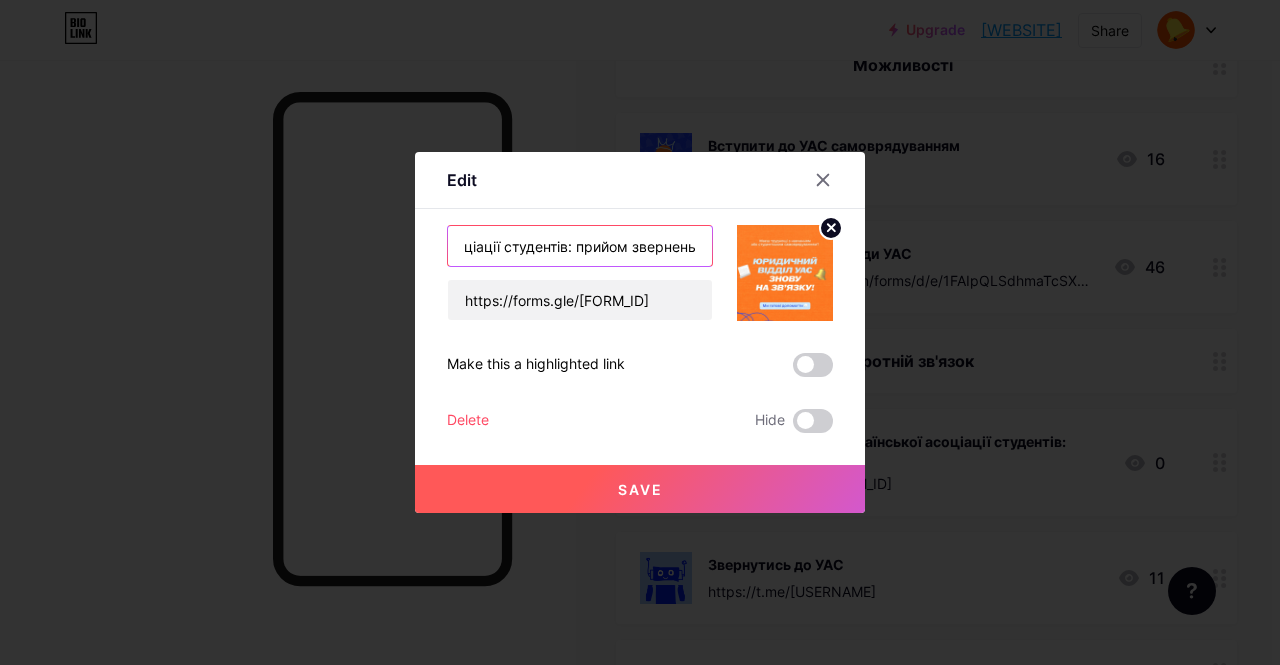 drag, startPoint x: 593, startPoint y: 239, endPoint x: 561, endPoint y: 258, distance: 37.215588 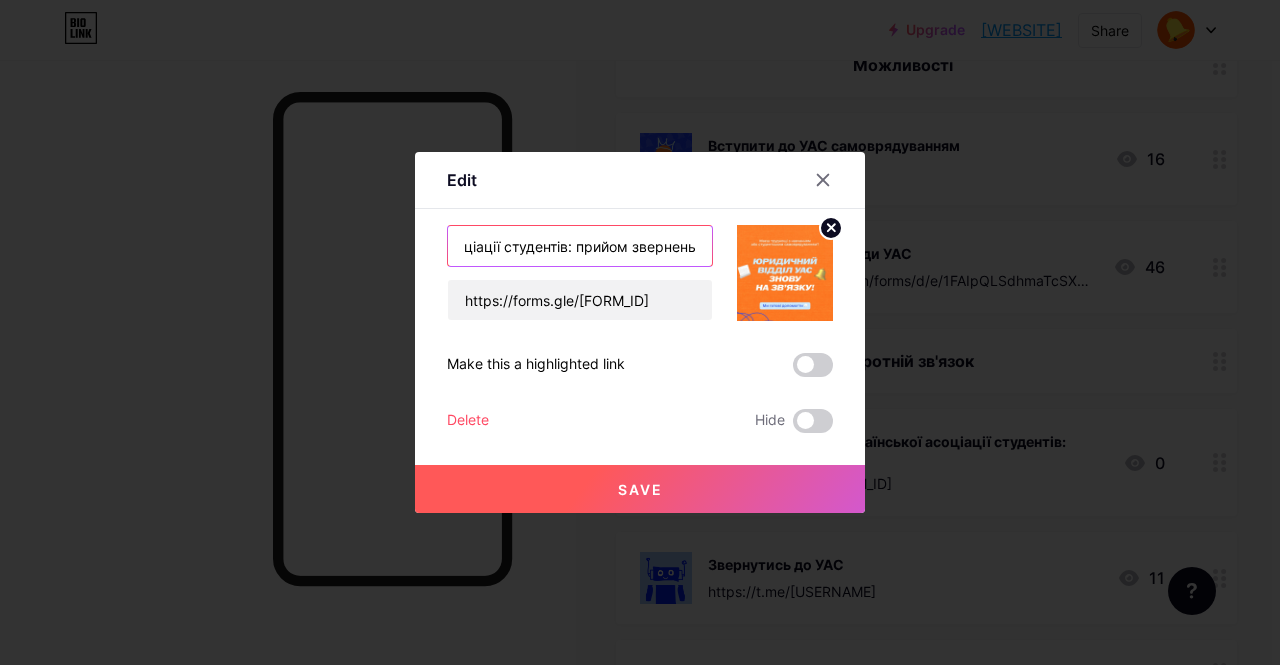 click on "Юридичний відділ Української асоціації студентів: прийом звернень" at bounding box center [580, 246] 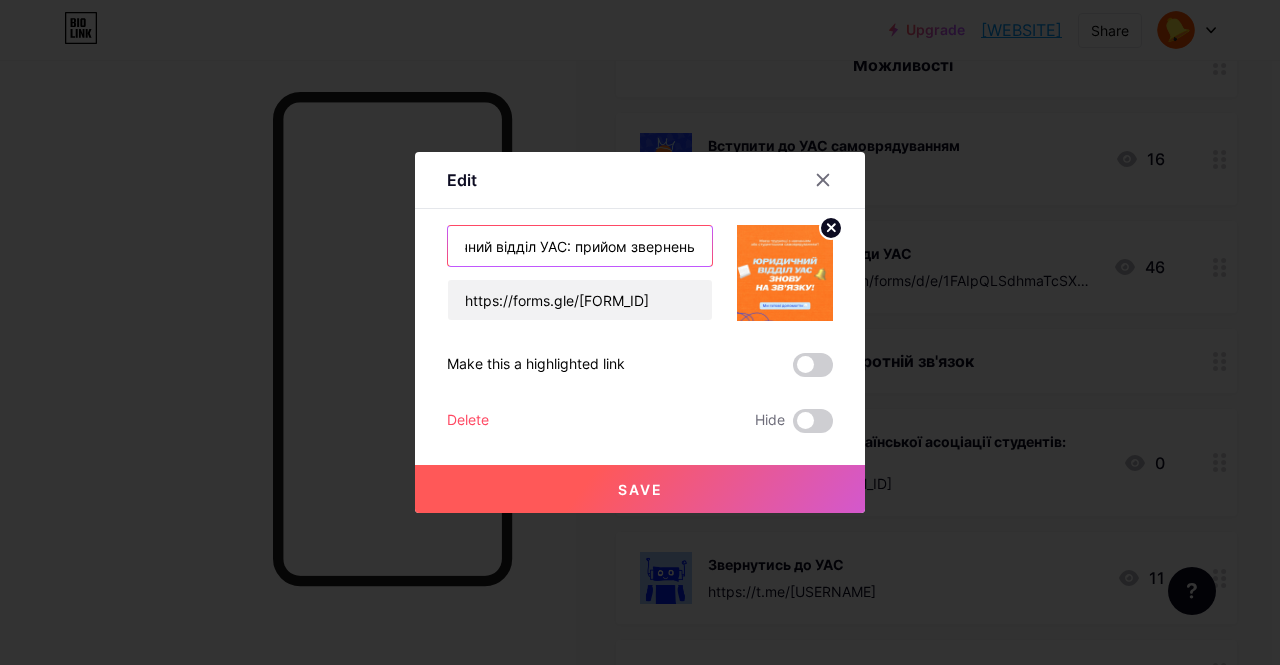 scroll, scrollTop: 0, scrollLeft: 42, axis: horizontal 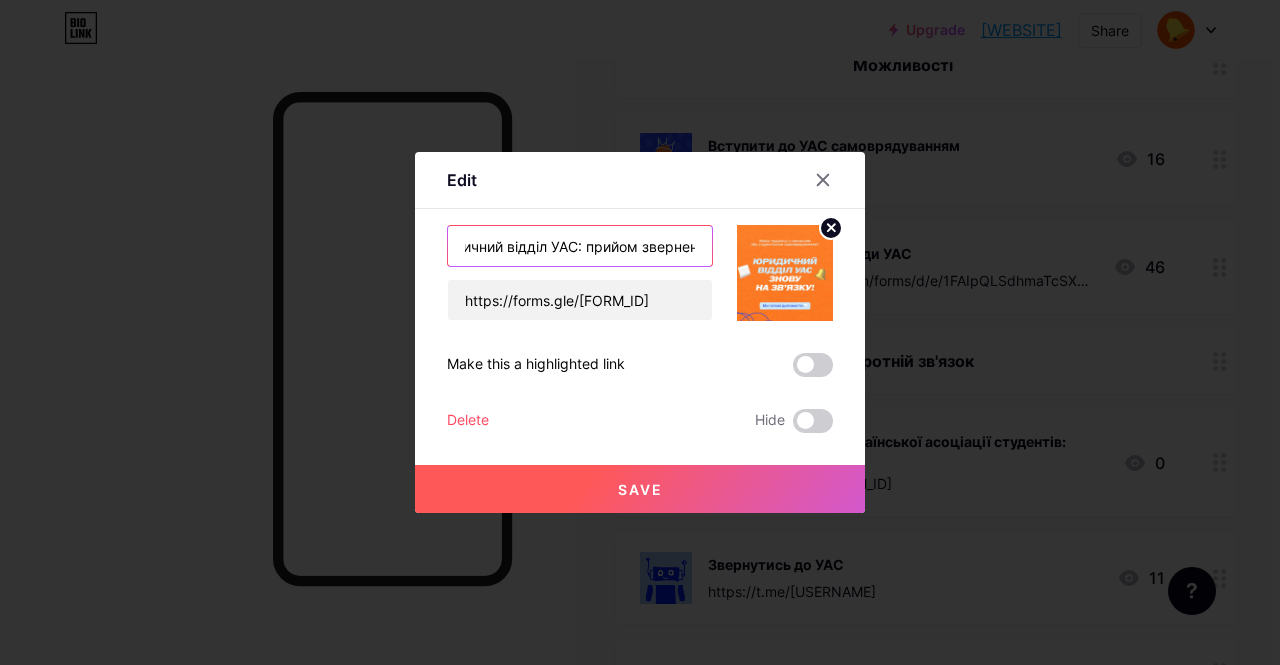 type on "Юридичний відділ УАС: прийом звернень" 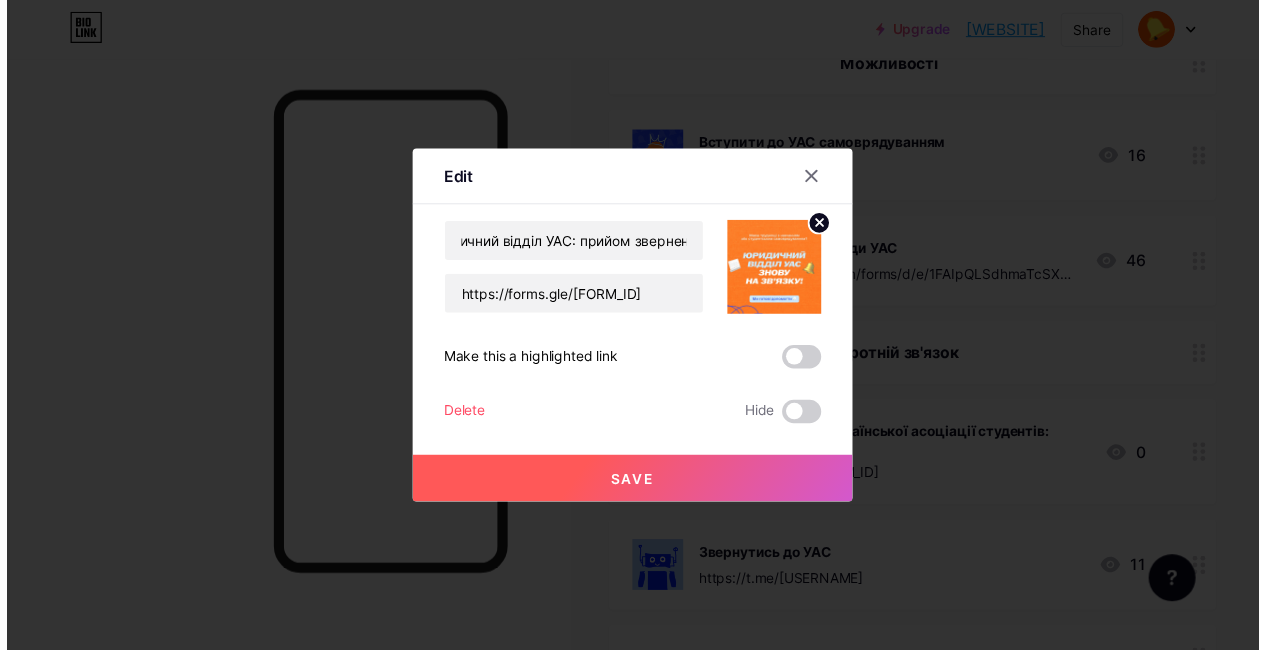 scroll, scrollTop: 0, scrollLeft: 0, axis: both 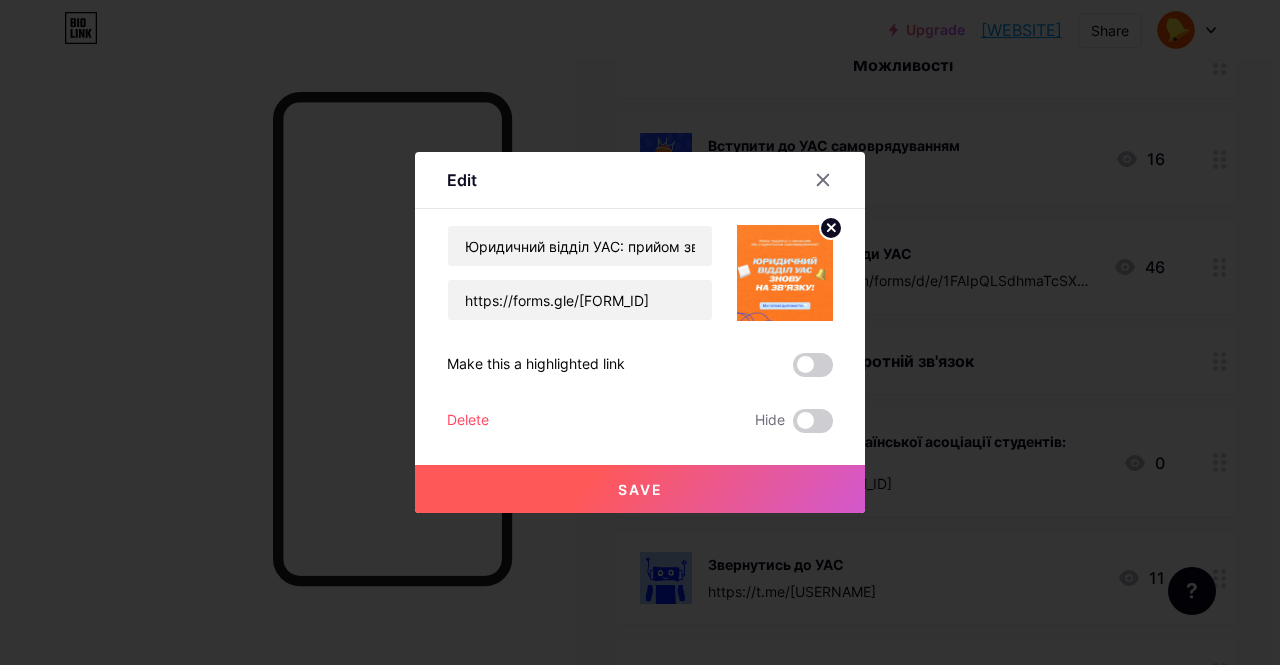 click on "Save" at bounding box center [640, 489] 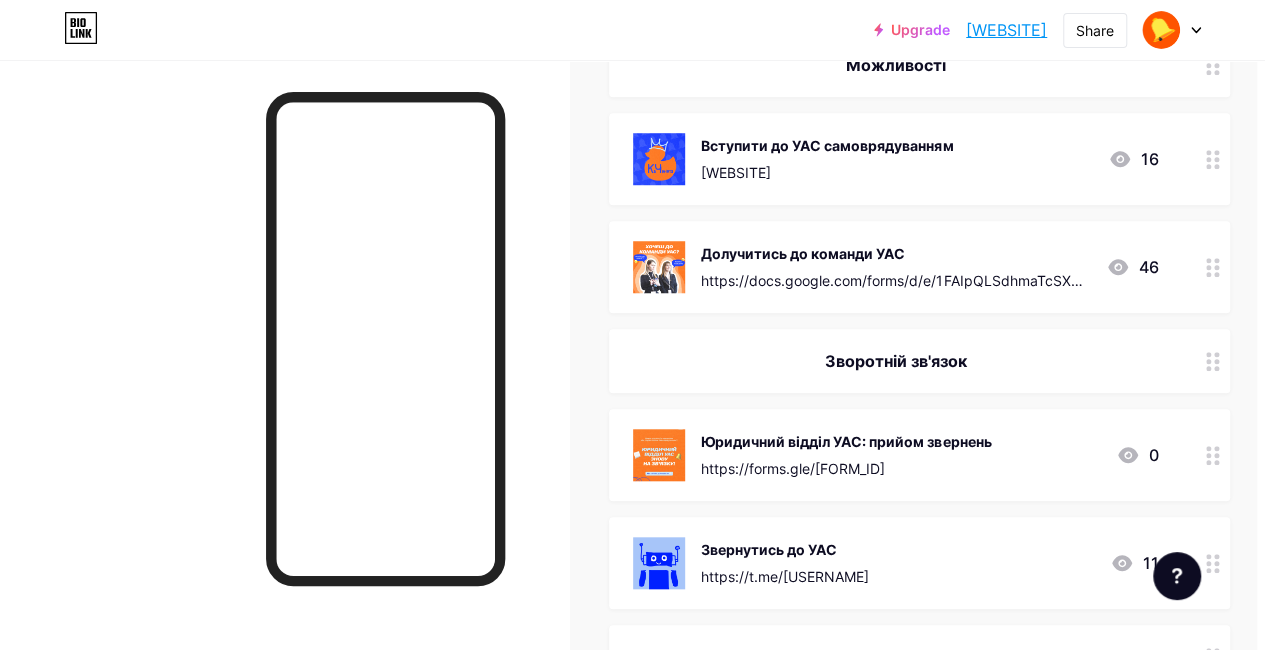 click on "https://forms.gle/[FORM_ID]" at bounding box center (846, 468) 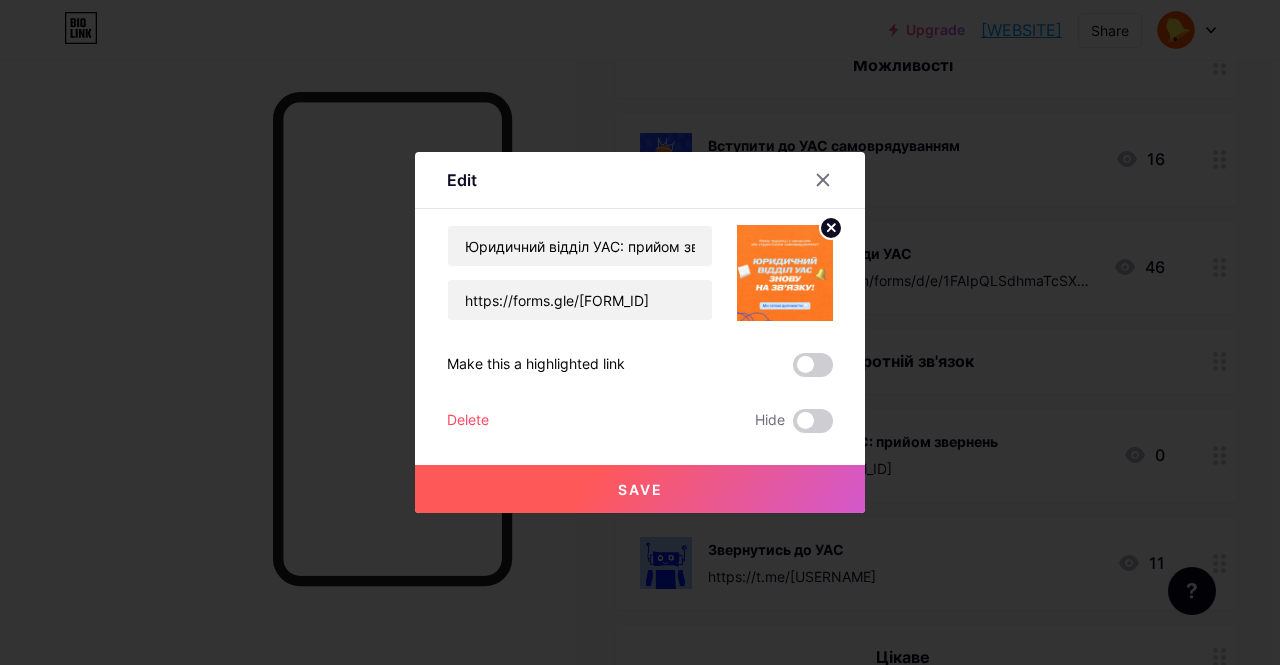 click on "Edit" at bounding box center [640, 185] 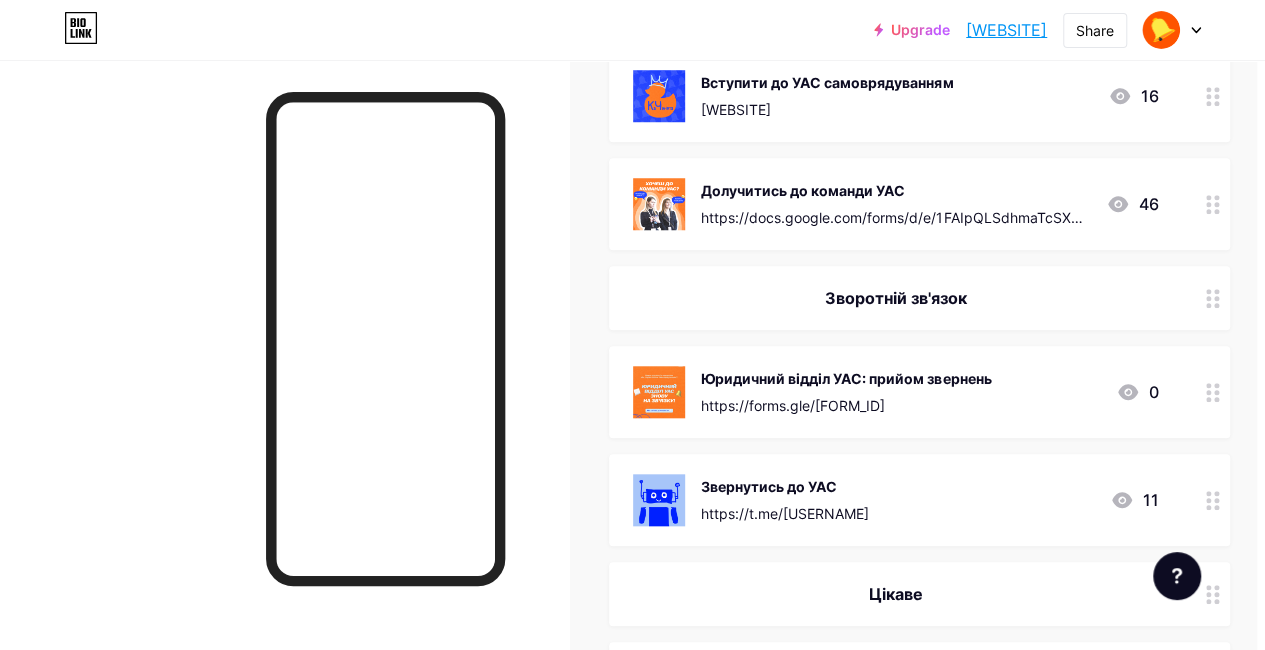 scroll, scrollTop: 759, scrollLeft: 8, axis: both 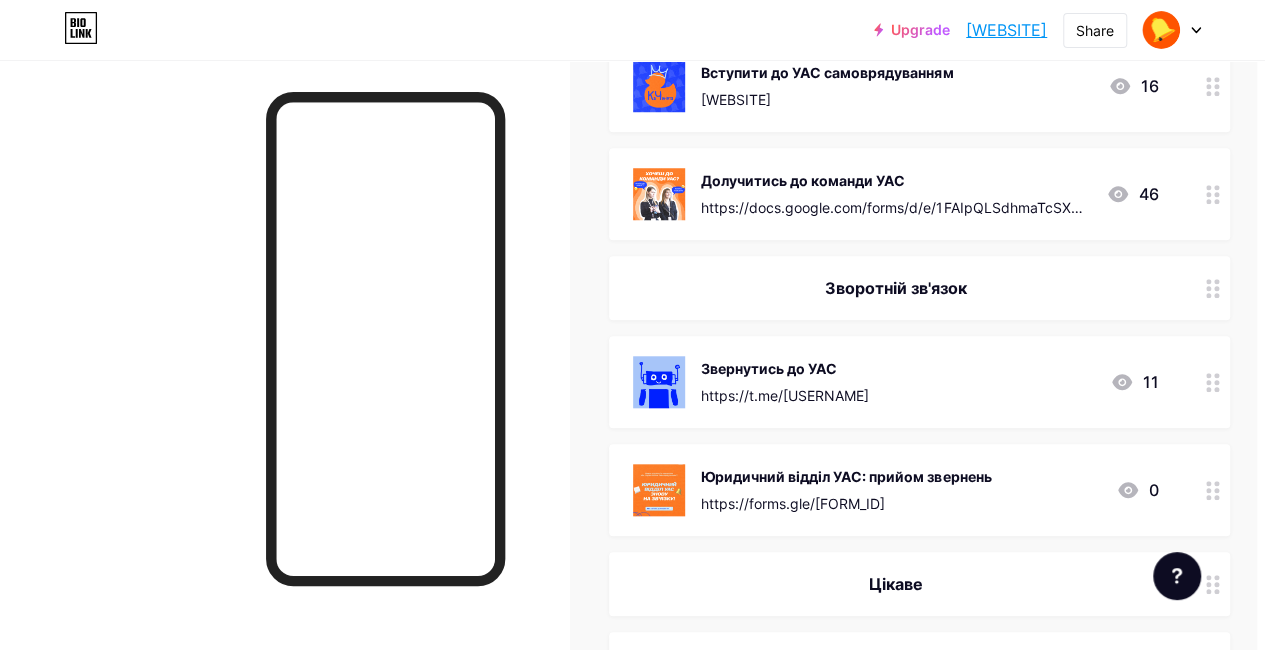 click at bounding box center (284, 385) 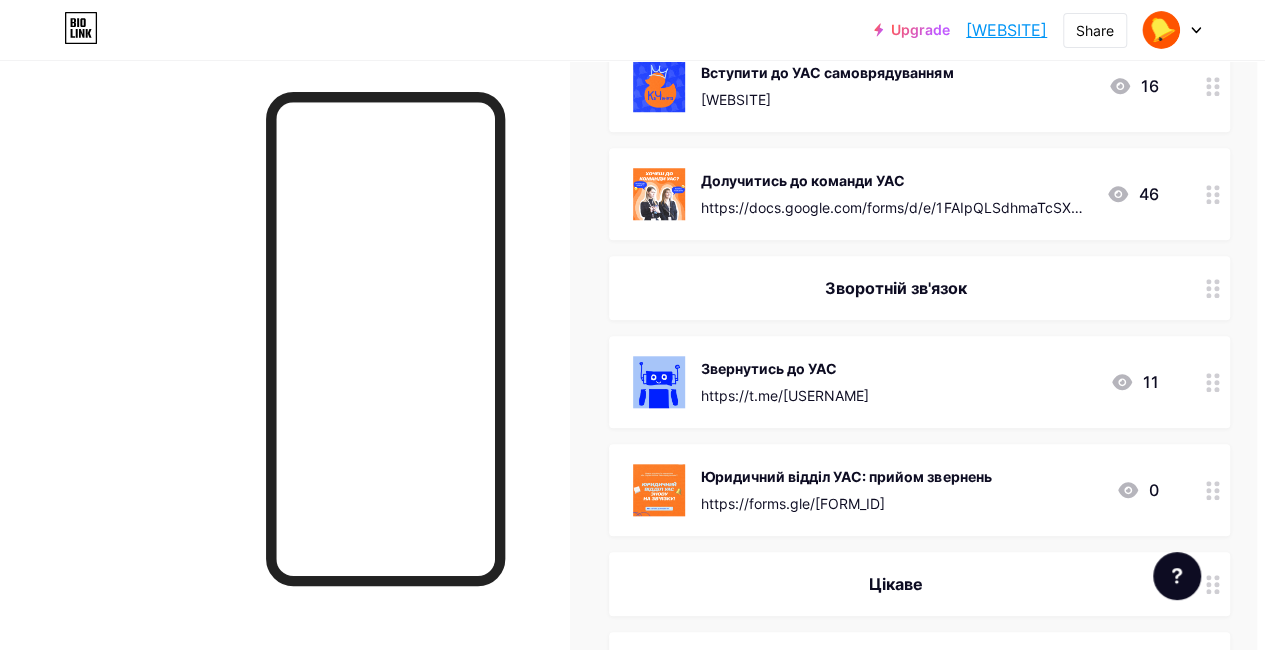 click at bounding box center [284, 385] 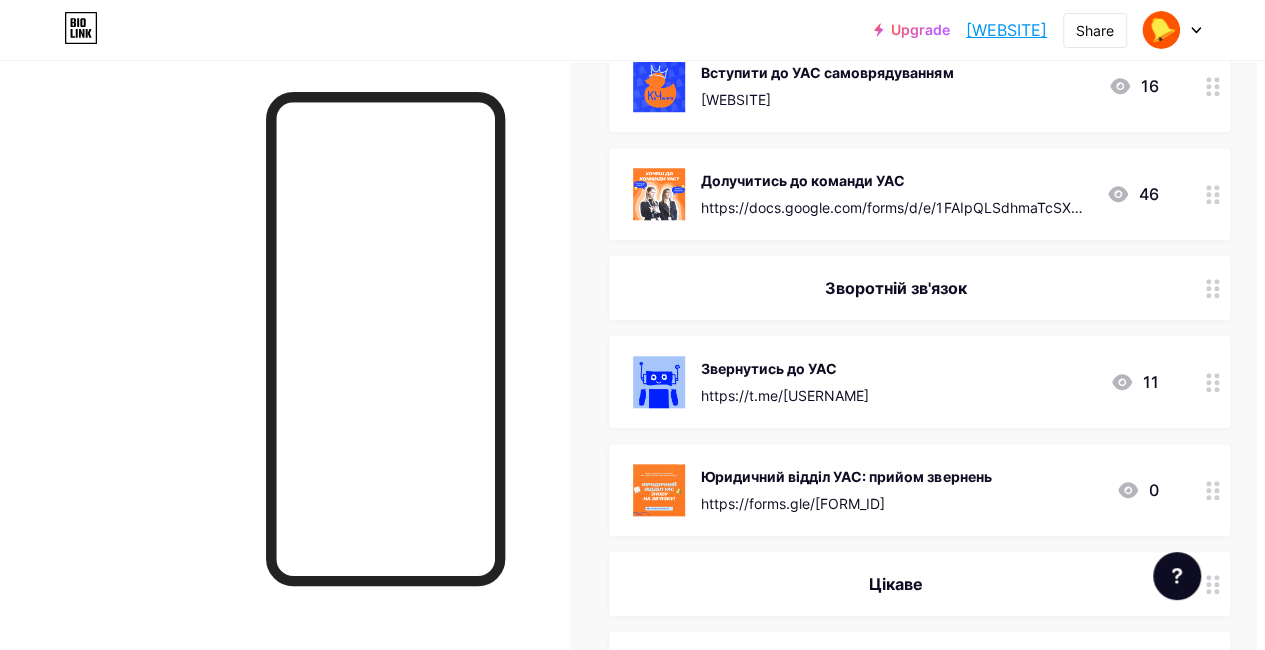 click at bounding box center [284, 385] 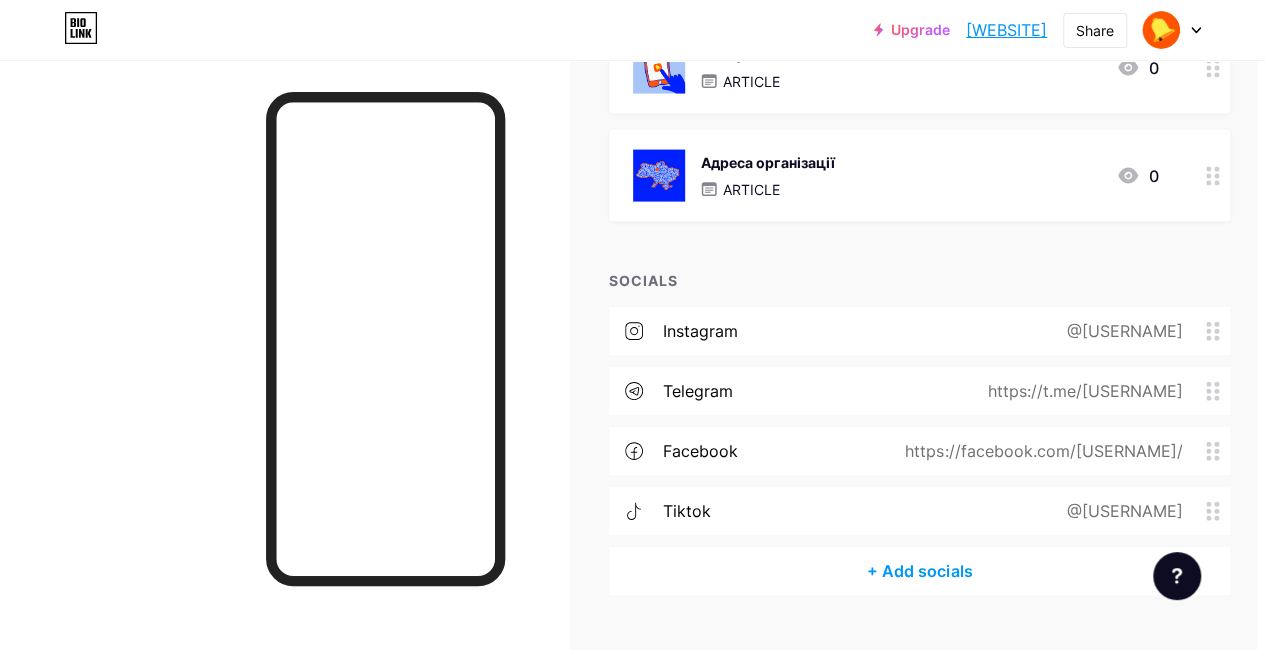 scroll, scrollTop: 2068, scrollLeft: 8, axis: both 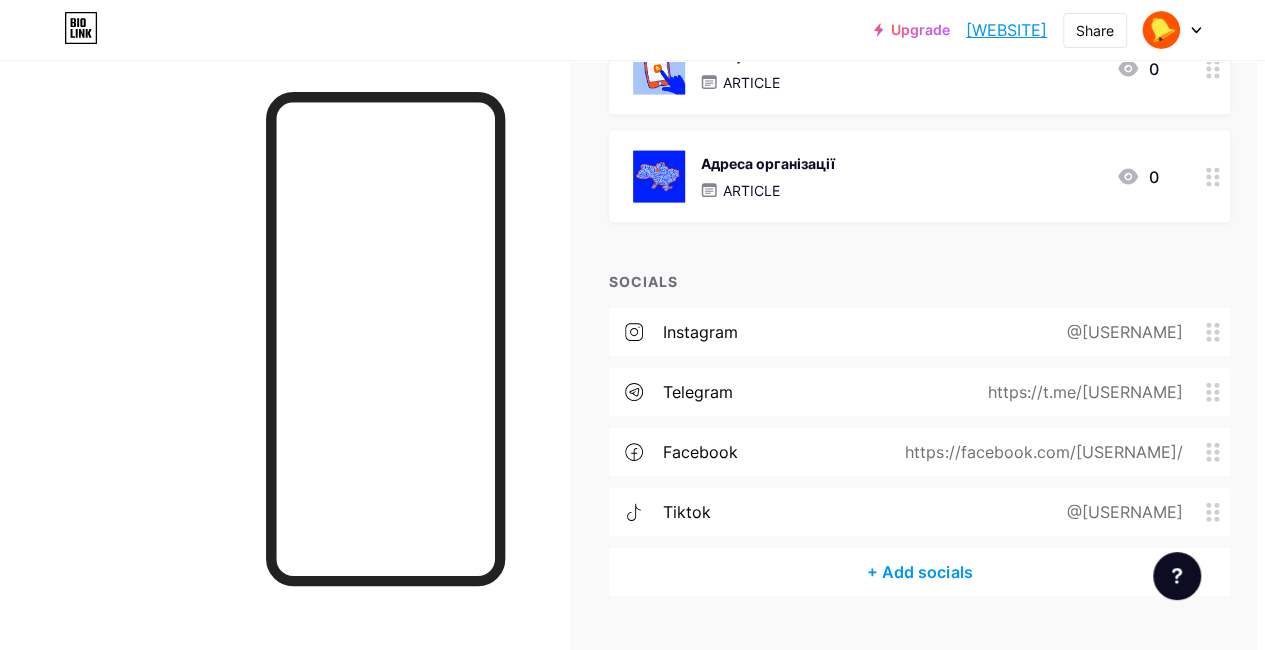 click at bounding box center (284, 385) 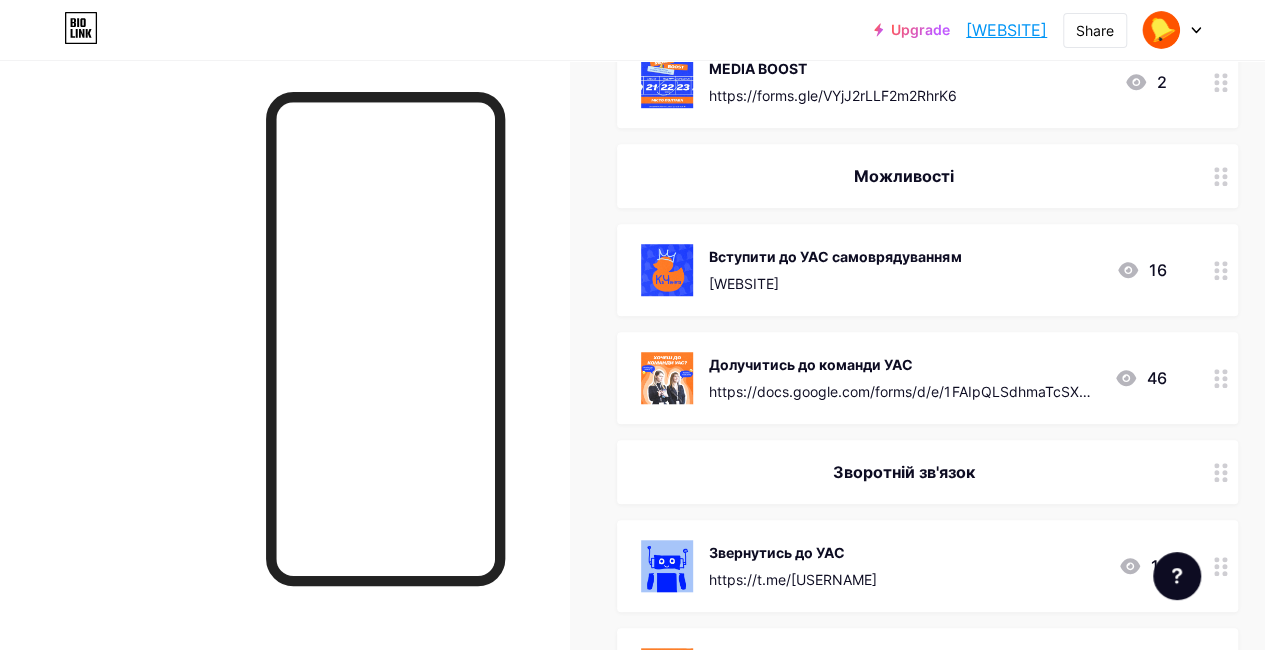 scroll, scrollTop: 577, scrollLeft: 0, axis: vertical 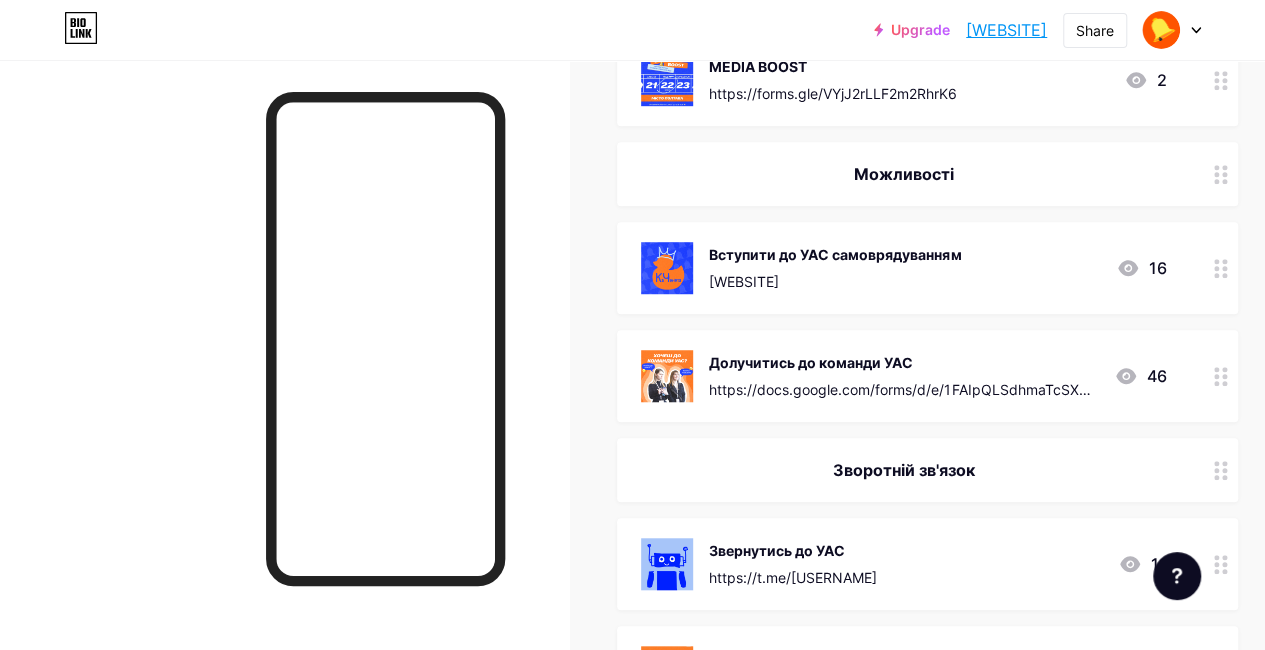 click on "Звернутись до УАС" at bounding box center (793, 550) 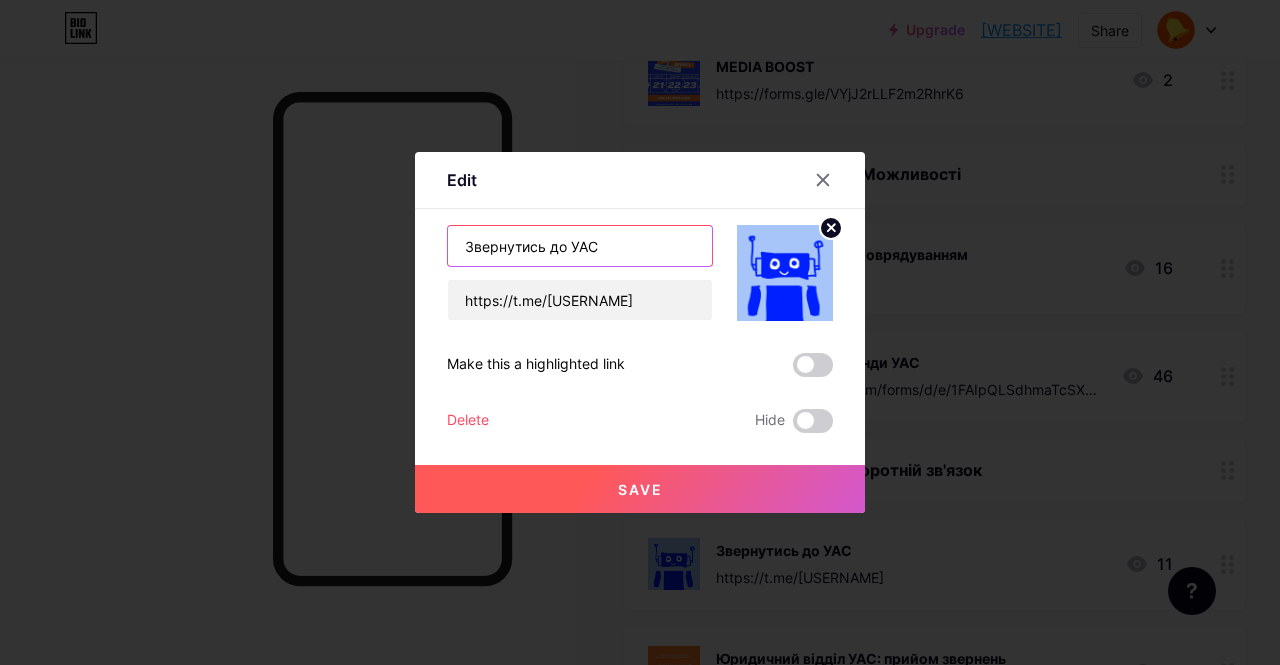 click on "Звернутись до УАС" at bounding box center [580, 246] 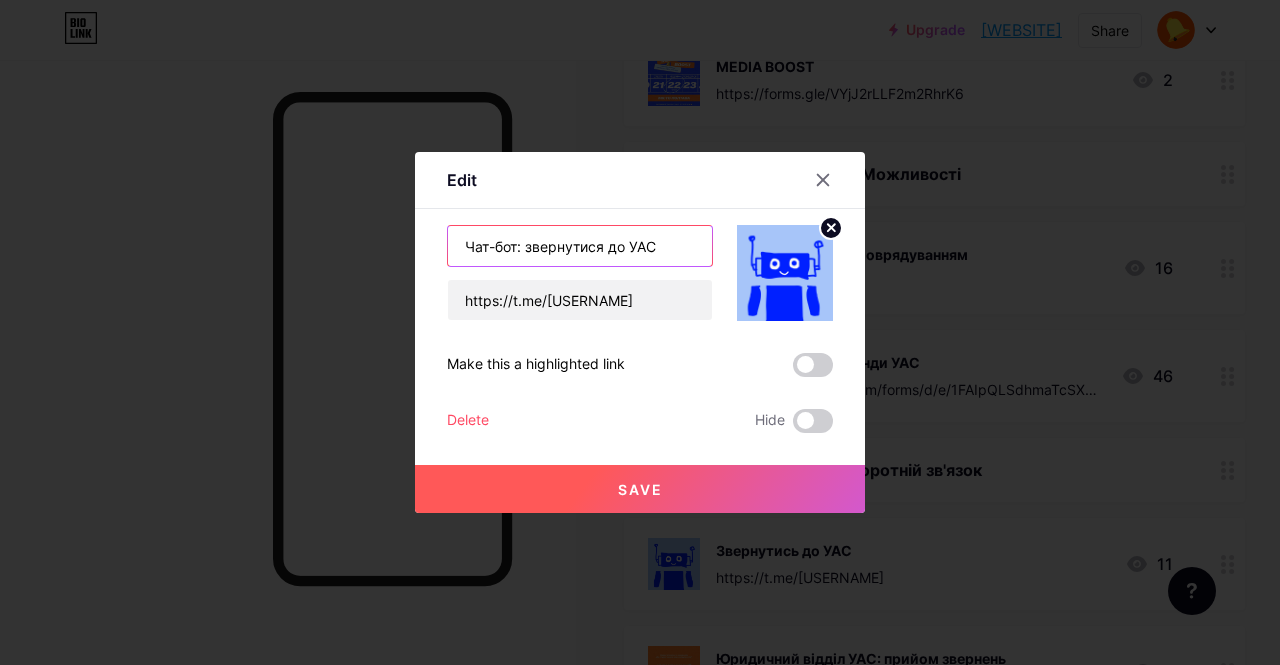 type on "Чат-бот: звернутися до УАС" 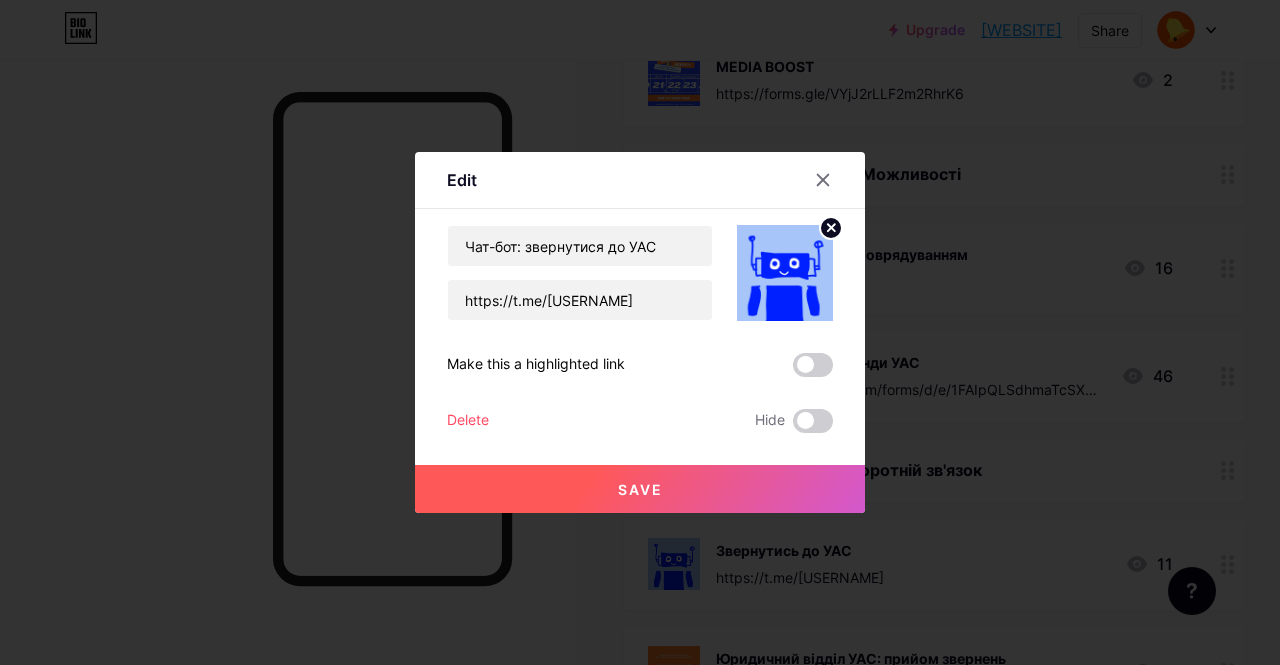 click on "Save" at bounding box center (640, 489) 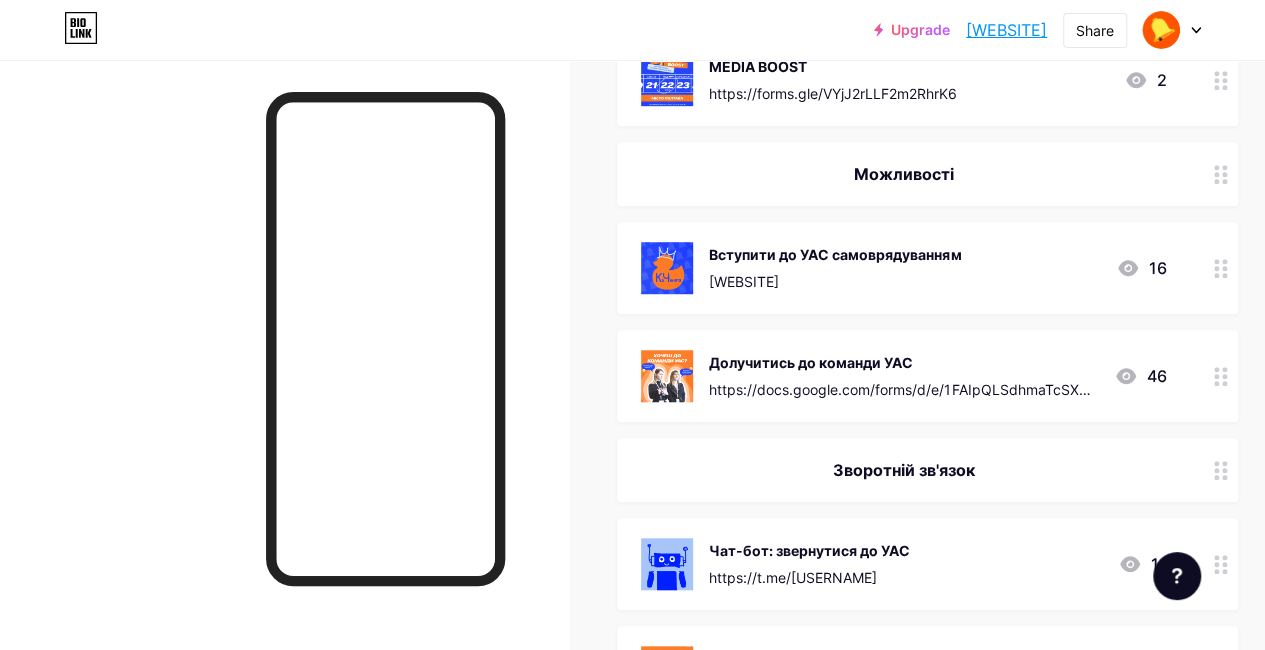 click on "Links
Posts
Design
Subscribers
NEW
Stats
Settings       + ADD LINK     + ADD EMBED
+ Add header
Реєстрація на заходи
UAS Summer Camp
https://docs.google.com/forms/d/e/1FAIpQLSfgyFX7vKKd8kd1dFE1TYkei98f8_lVfCSTM5wToa1ePlCzbg/viewform?fbclid=PAZXh0bgNhZW0CMTEAAad1wrIrH-VWZM_qpscPBLA5QB2Ehj74jpkbFlQ3Ad5r_yK3h6S1CXI2_Wc7JQ_aem_IfATOPKaDmkke_nLa_8kvg
0
ОСС SOS! Луцьк
https://docs.google.com/forms/d/e/1FAIpQLSfN22GSOoiNOVzICKogqS-p-gAIJFzY_6It0zYZdkECbUUEEQ/viewform?fbclid=PAQ0xDSwLBGvNleHRuA2FlbQIxMQABp9vS7Tf4wra-RsRAuIv3rEXK1XGTq5qTXI4SQUgEUYphOTUyYNWMPsp1A3BH_aem_b0mK2Nn8bjQVIOD8qSt4qQ
0
MEDIA BOOST
https://forms.gle/VYjJ2rLLF2m2RhrK6
2" at bounding box center (661, 835) 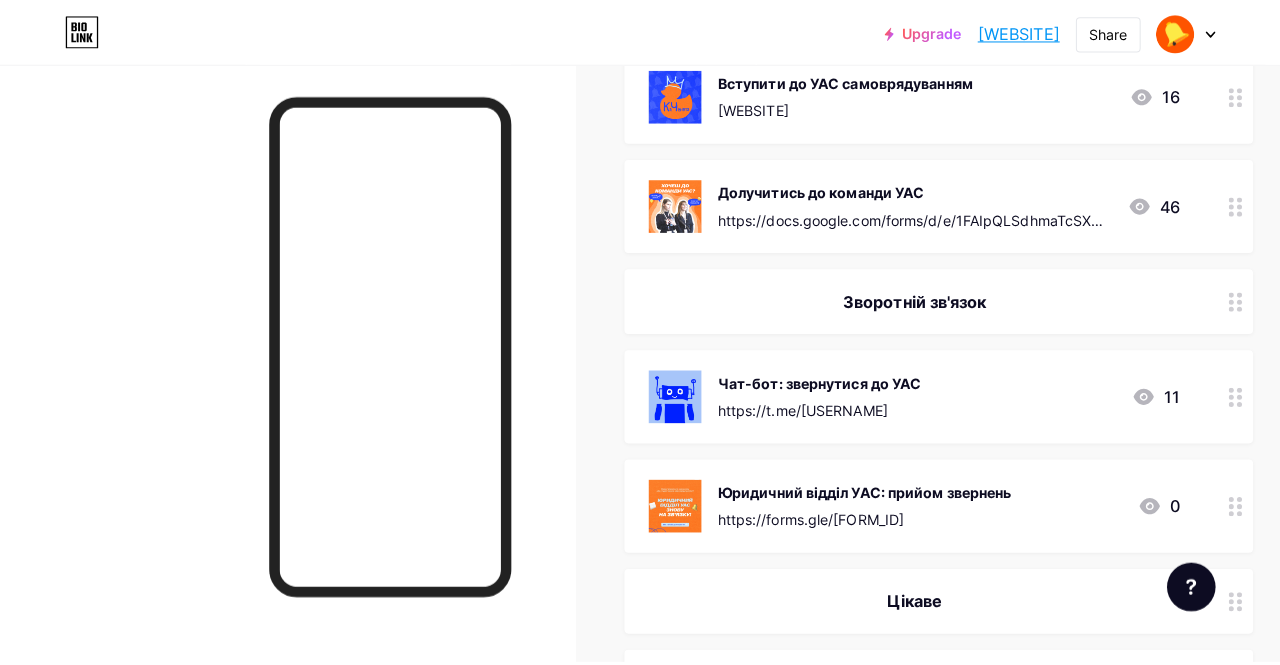 scroll, scrollTop: 754, scrollLeft: 0, axis: vertical 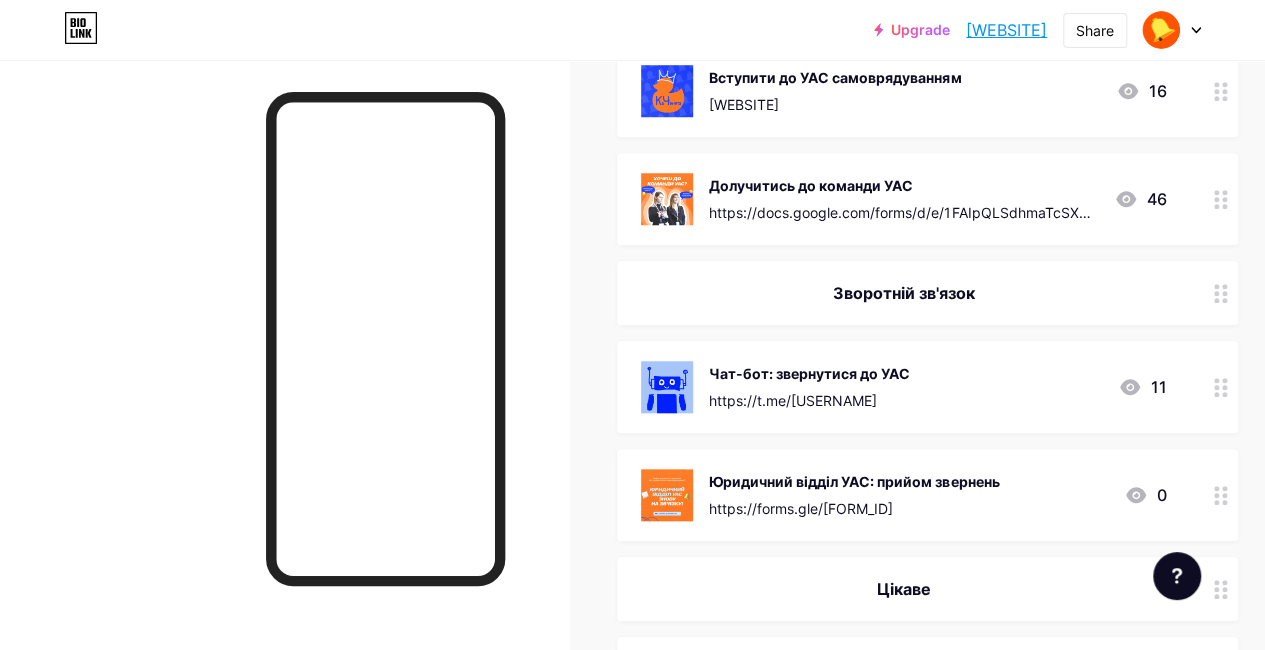 click on "https://forms.gle/[FORM_ID]" at bounding box center (854, 508) 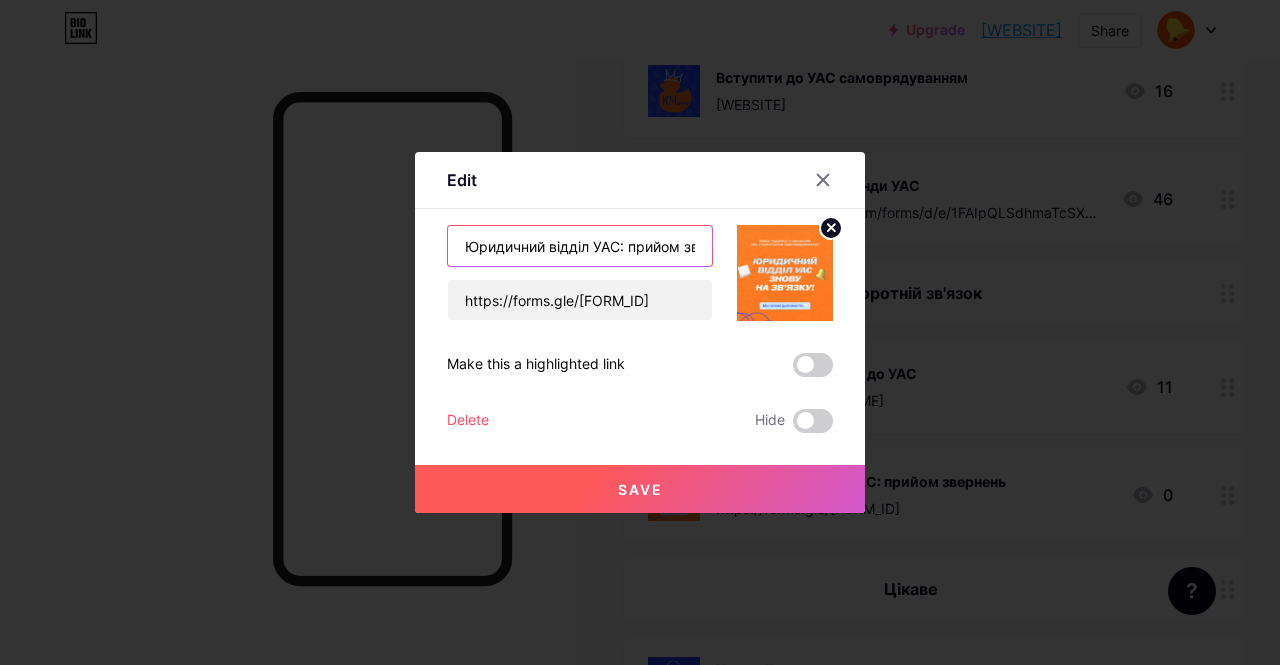 click on "Юридичний відділ УАС: прийом звернень" at bounding box center [580, 246] 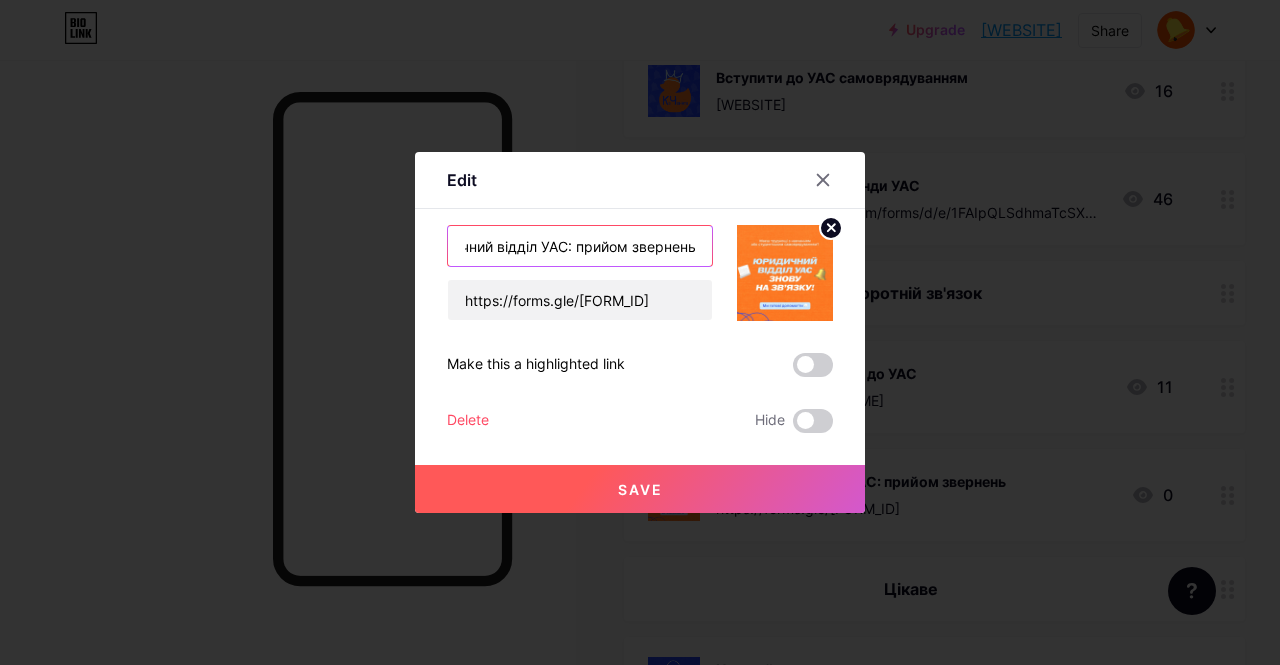 paste on "фіційних" 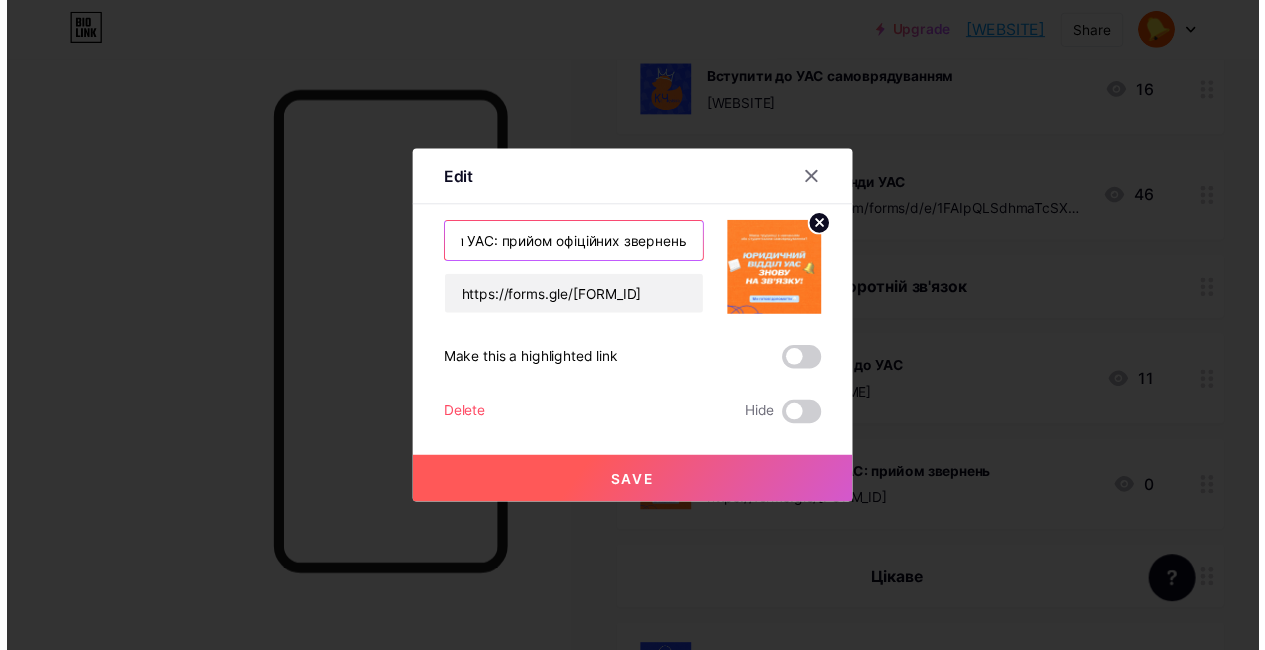 scroll, scrollTop: 0, scrollLeft: 0, axis: both 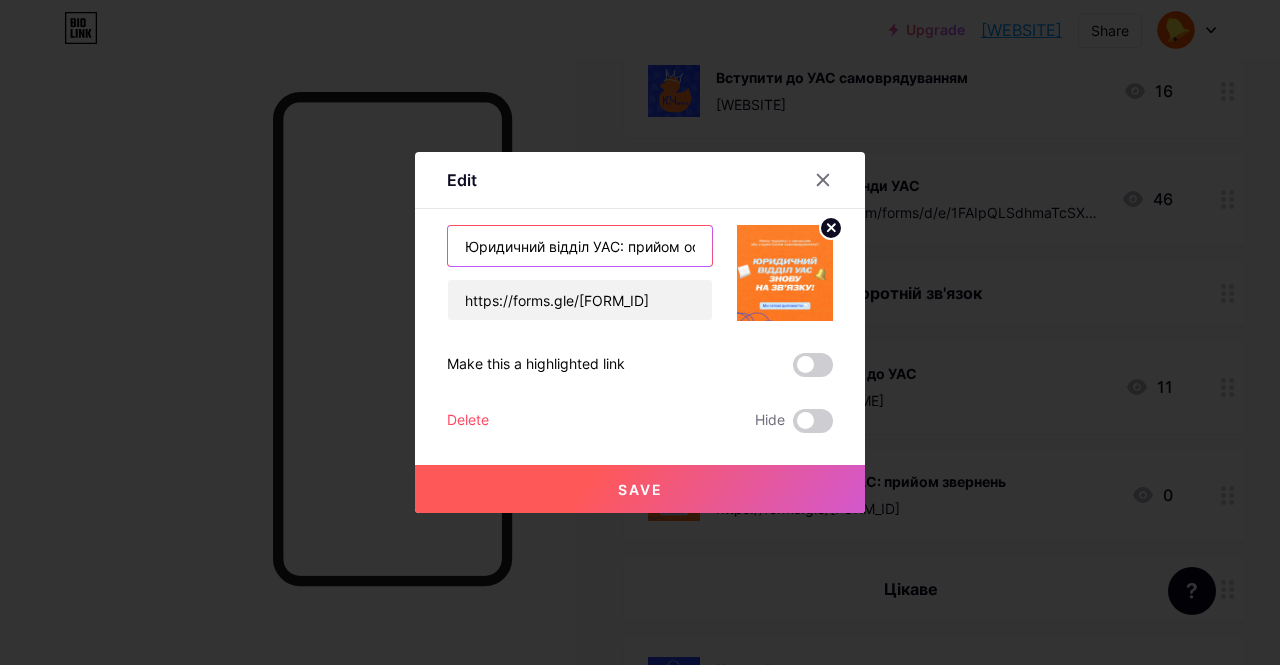 type on "Юридичний відділ УАС: прийом офіційних звернень" 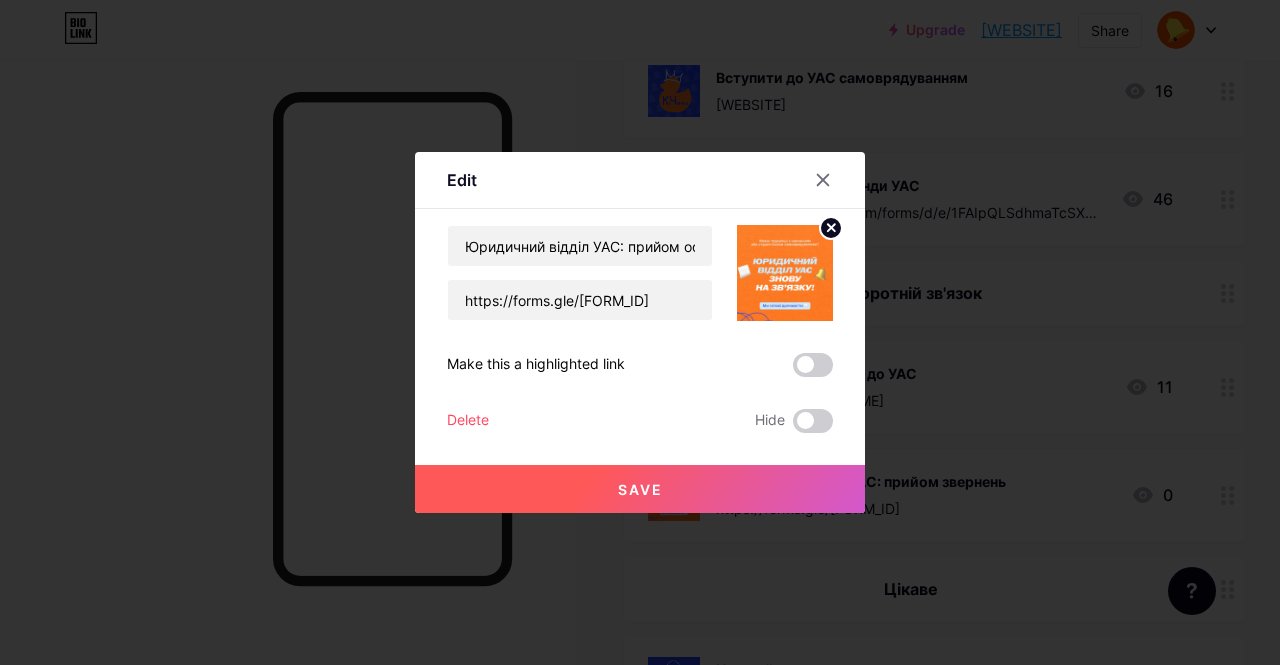 click on "Save" at bounding box center (640, 489) 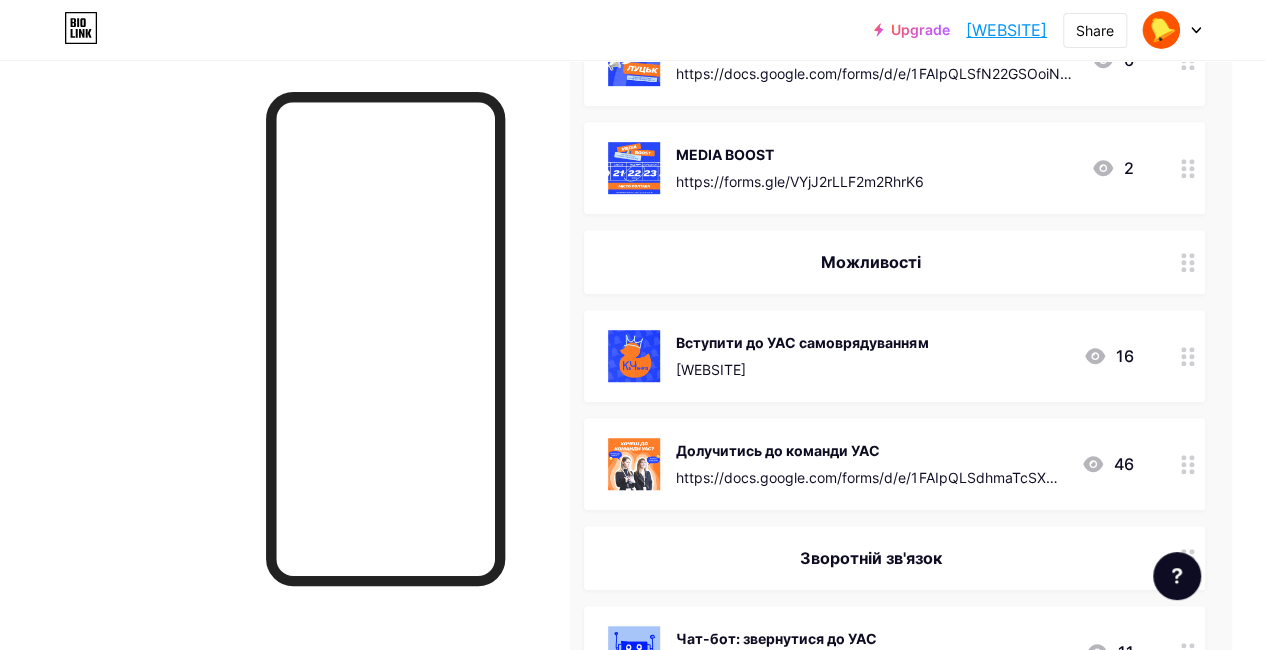 scroll, scrollTop: 500, scrollLeft: 33, axis: both 